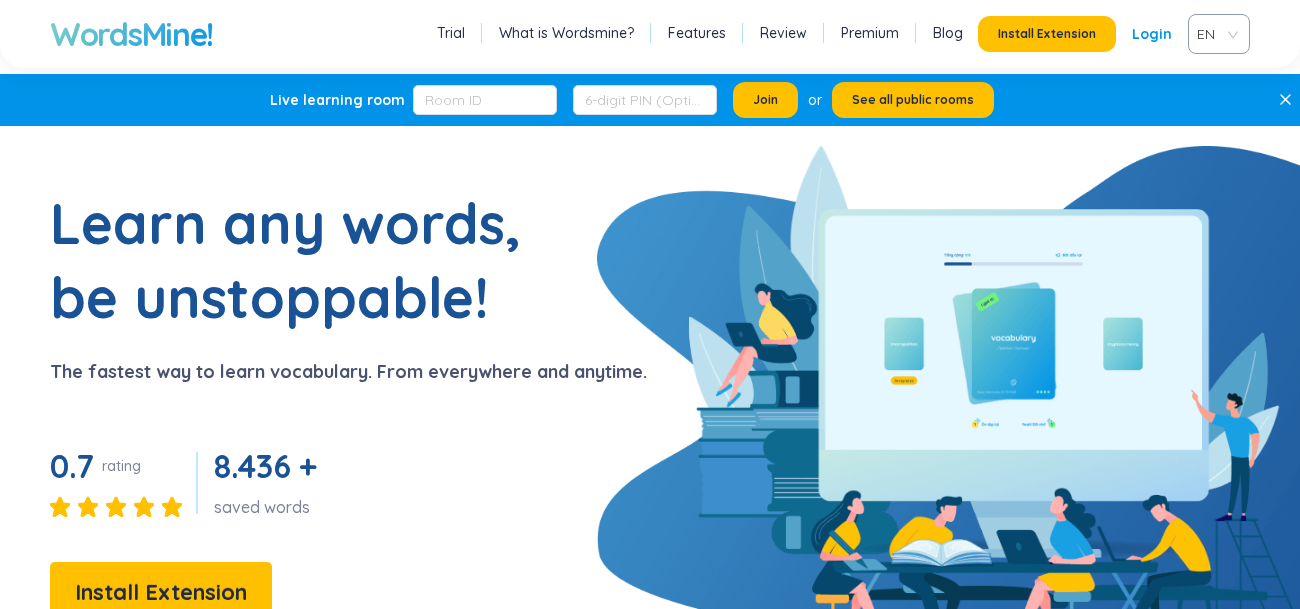 scroll, scrollTop: 0, scrollLeft: 0, axis: both 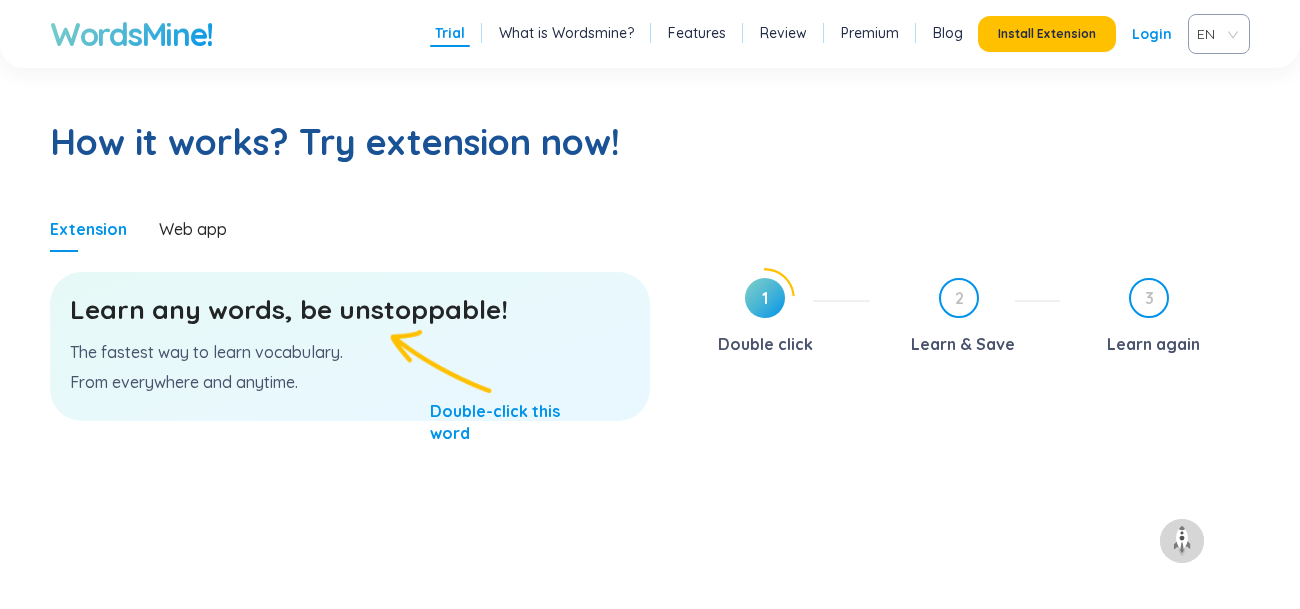 click on "Learn any words, be unstoppable!" at bounding box center (350, 310) 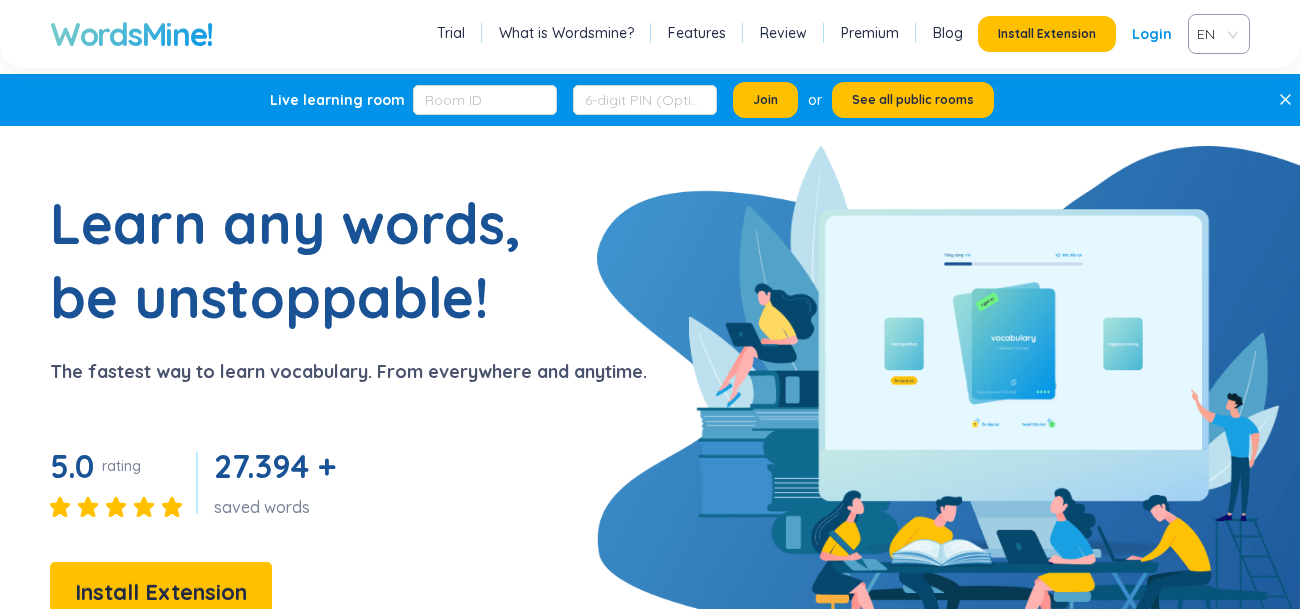 scroll, scrollTop: 0, scrollLeft: 0, axis: both 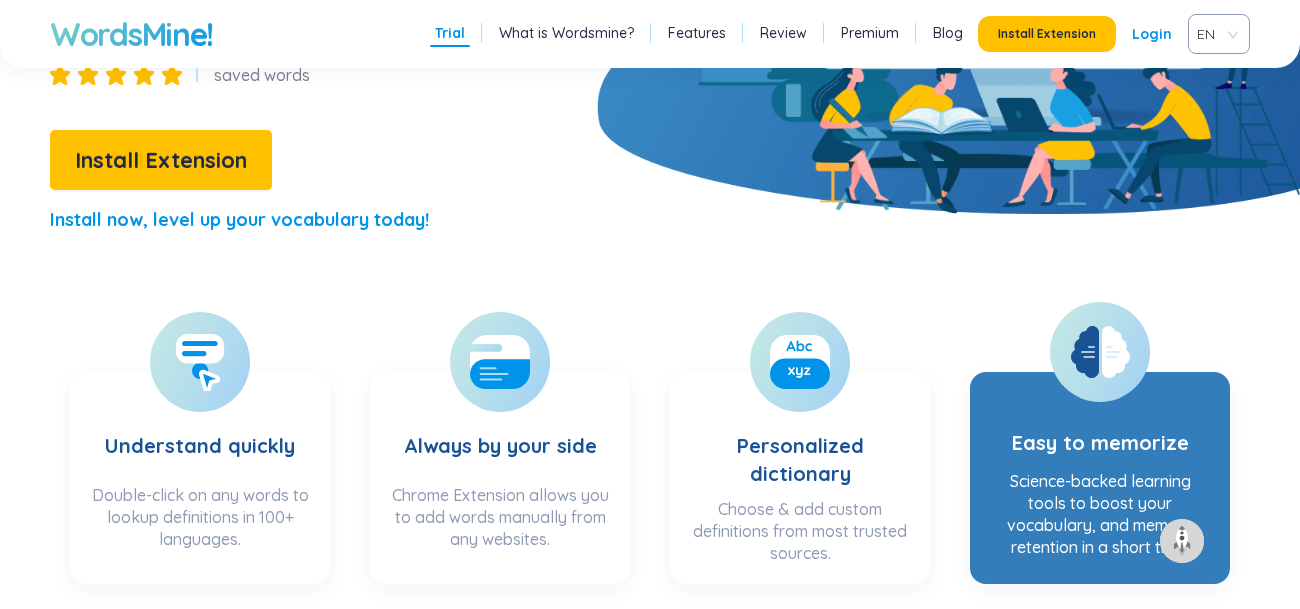 click on "Easy to memorize Science-backed learning tools to boost your vocabulary, and memory retention in a short time." at bounding box center (1100, 478) 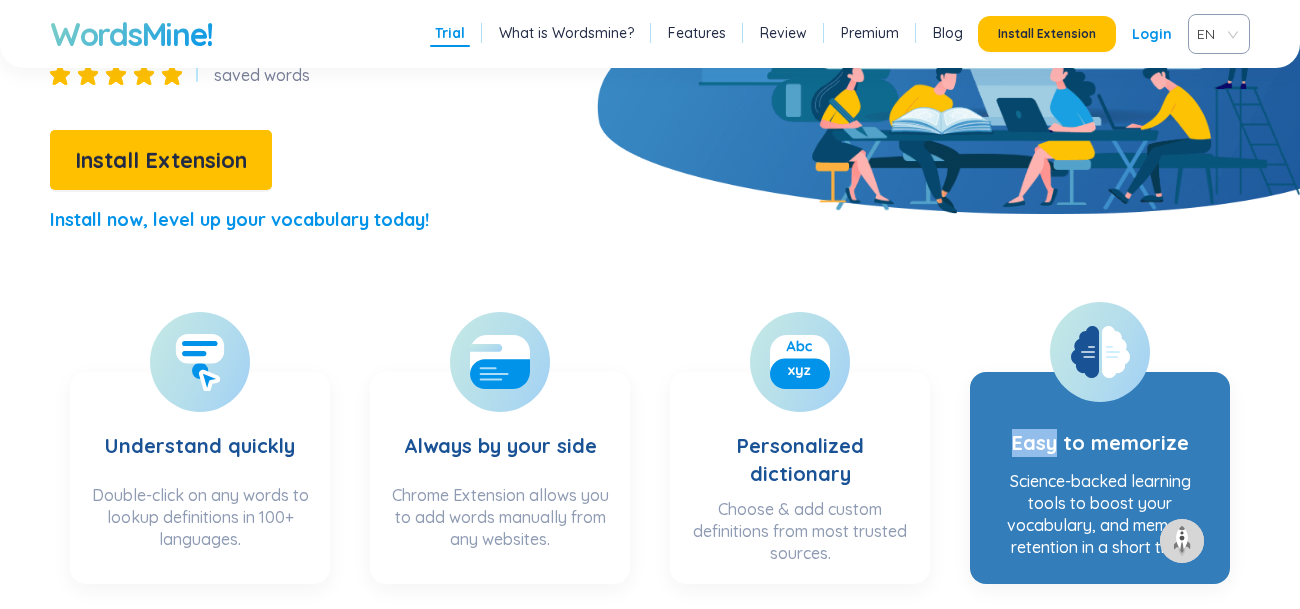 click on "Easy to memorize Science-backed learning tools to boost your vocabulary, and memory retention in a short time." at bounding box center (1100, 478) 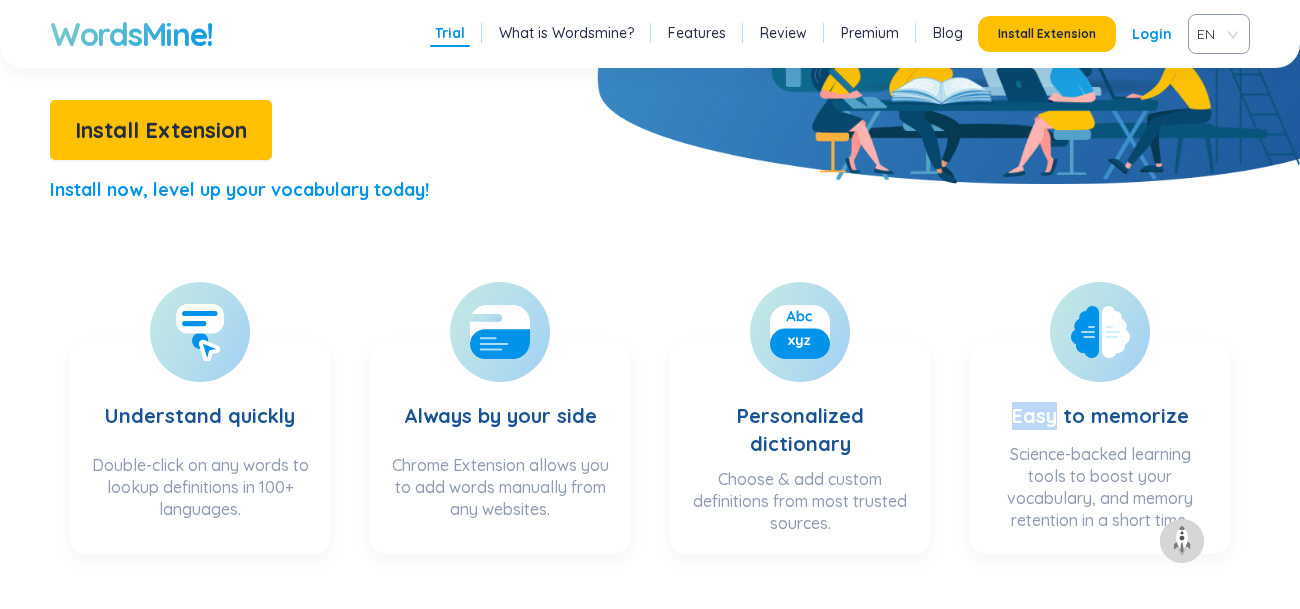 scroll, scrollTop: 463, scrollLeft: 0, axis: vertical 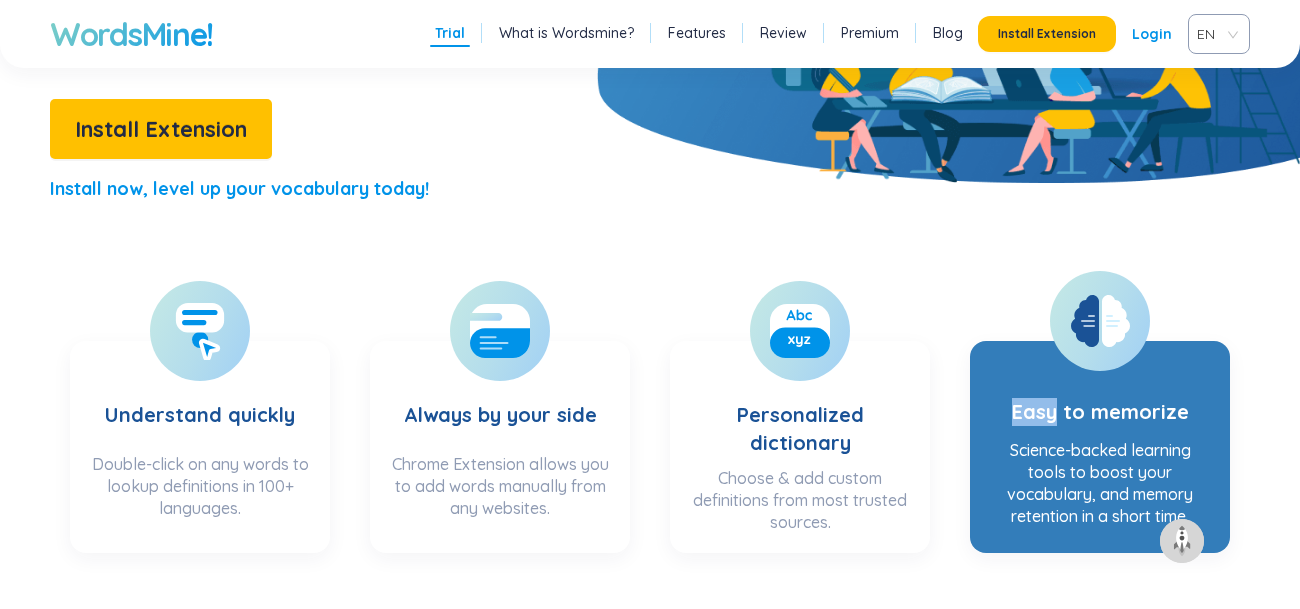 click on "Easy to memorize Science-backed learning tools to boost your vocabulary, and memory retention in a short time." at bounding box center (1100, 447) 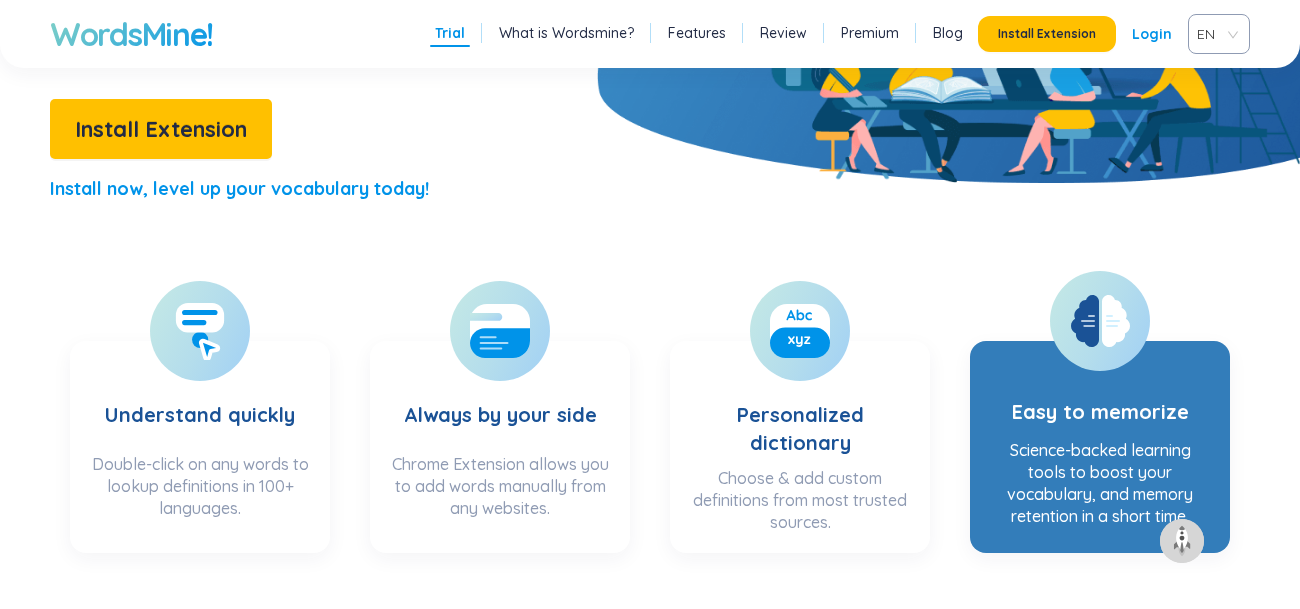 click on "Easy to memorize Science-backed learning tools to boost your vocabulary, and memory retention in a short time." at bounding box center [1100, 447] 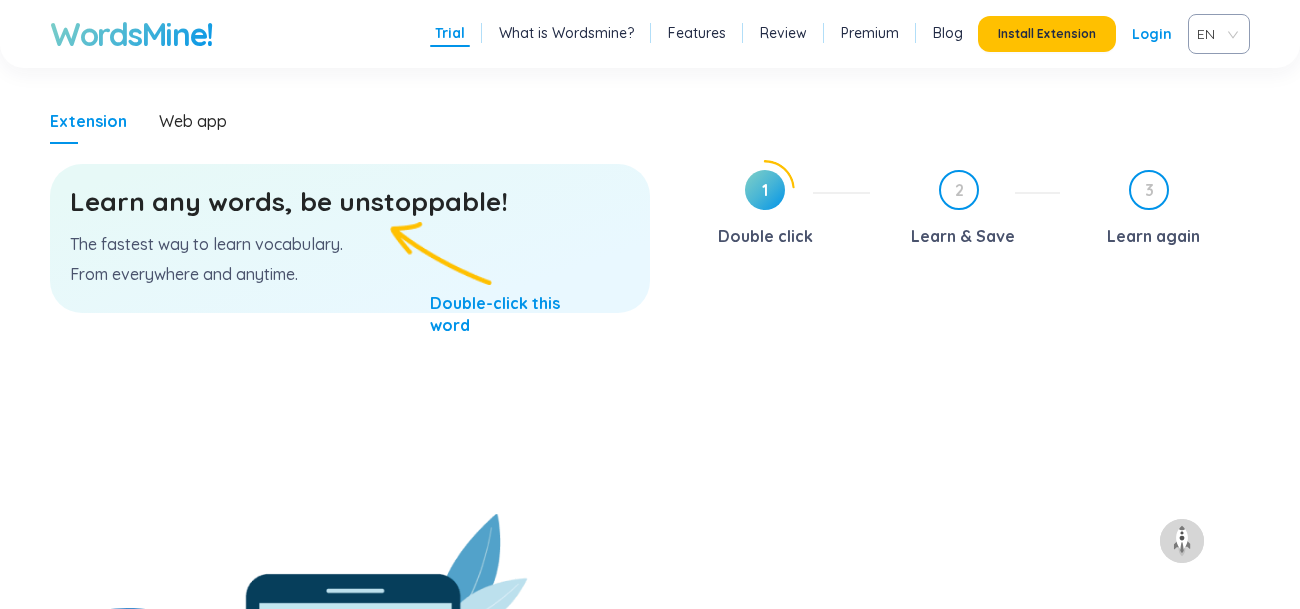 scroll, scrollTop: 1111, scrollLeft: 0, axis: vertical 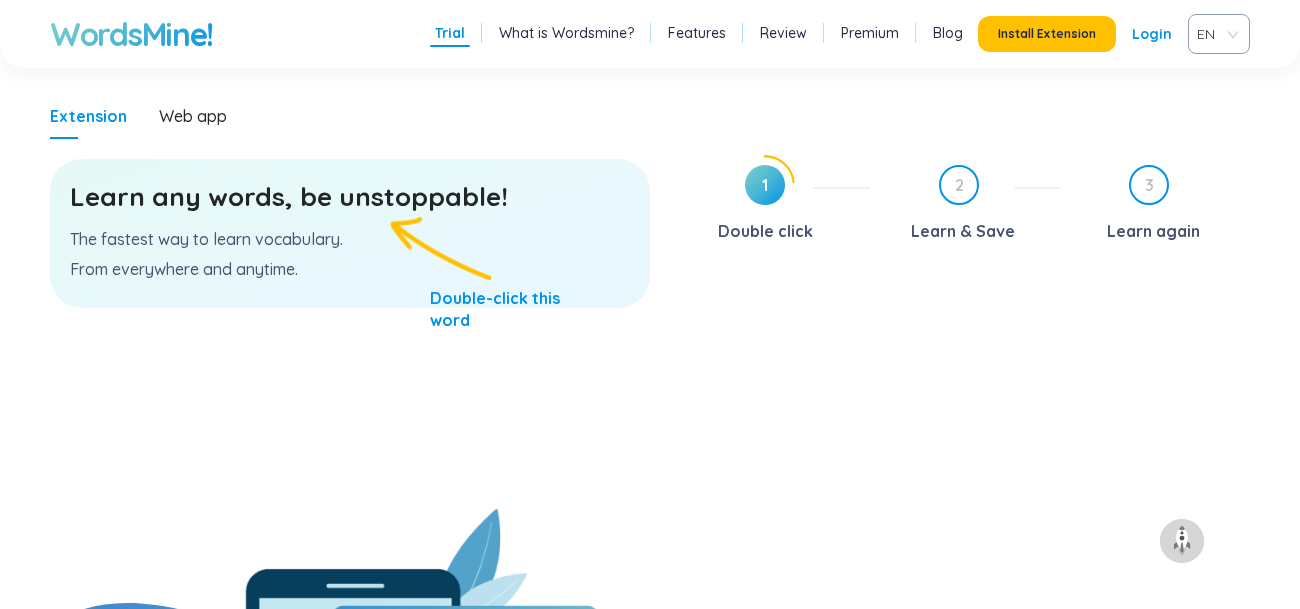 click on "Learn any words, be unstoppable! The fastest way to learn vocabulary. From everywhere and anytime." at bounding box center [350, 233] 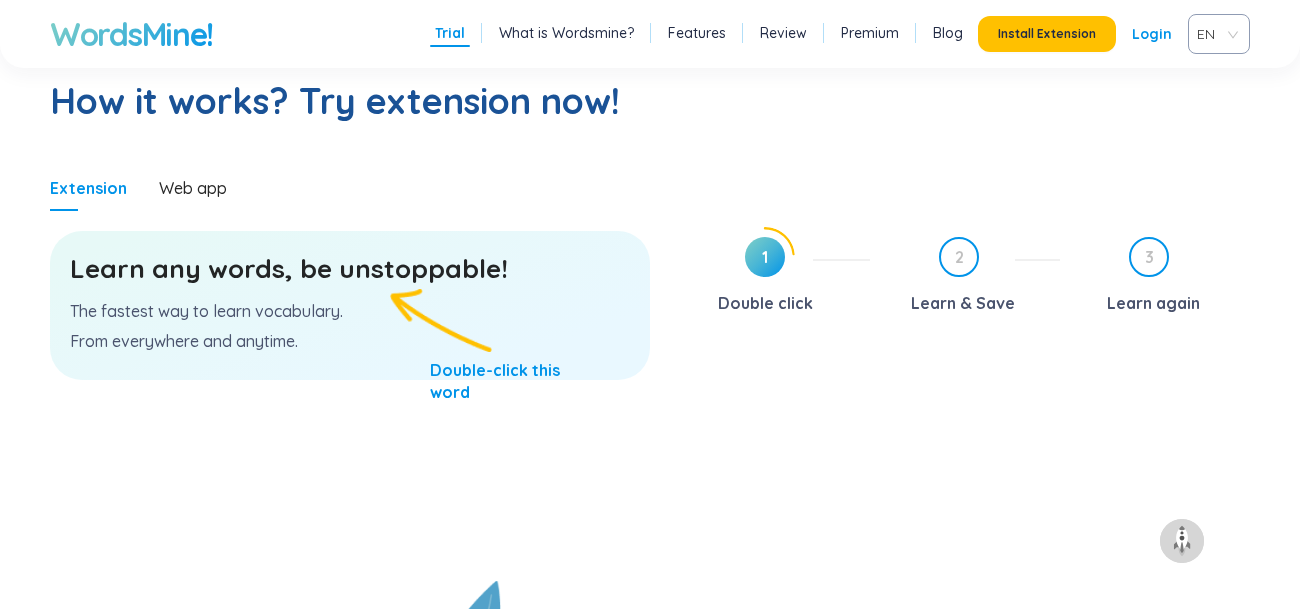 scroll, scrollTop: 1035, scrollLeft: 0, axis: vertical 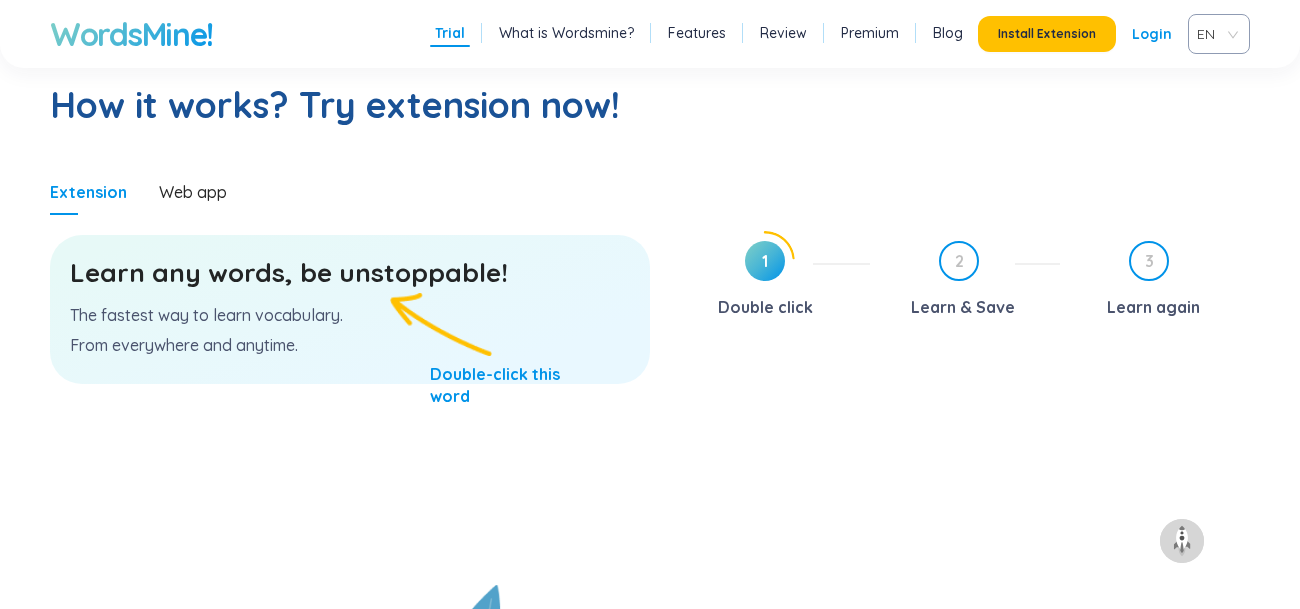 click on "Learn any words, be unstoppable!" at bounding box center (350, 273) 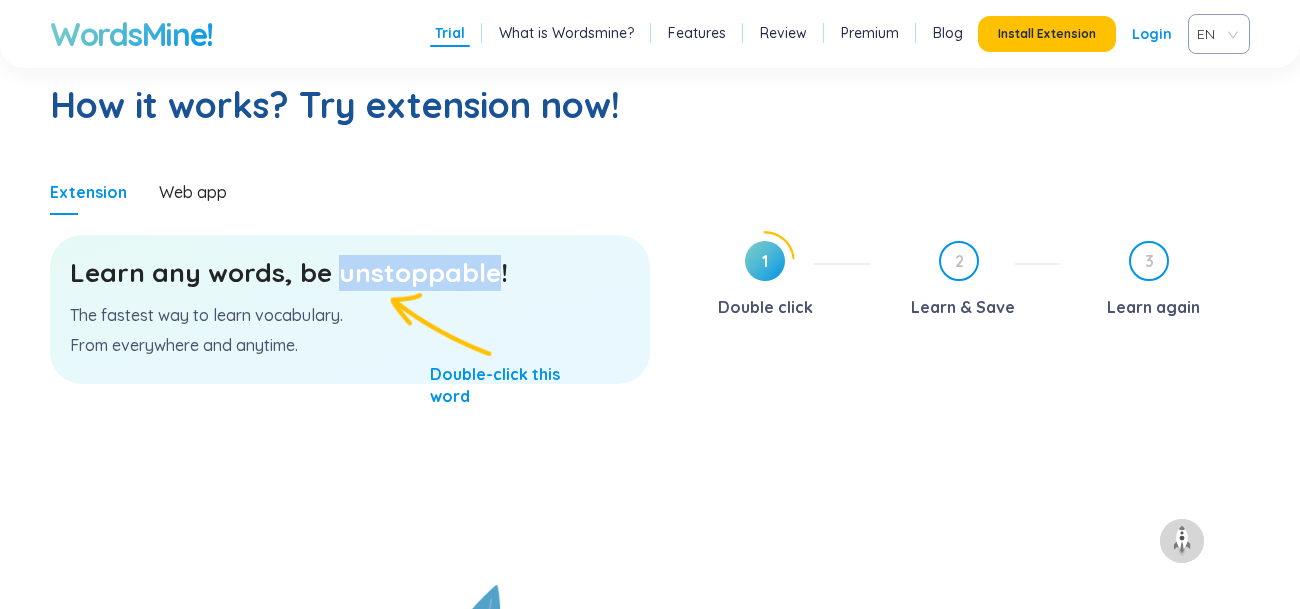 click on "Learn any words, be unstoppable!" at bounding box center [350, 273] 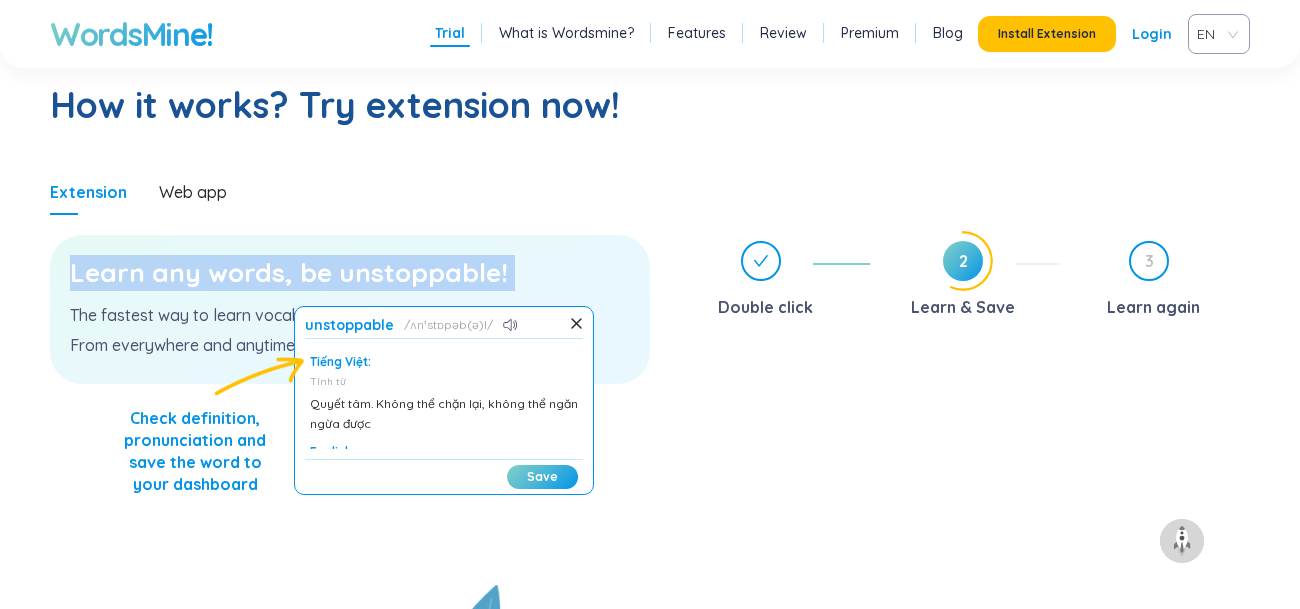 click on "Learn any words, be unstoppable!" at bounding box center [350, 273] 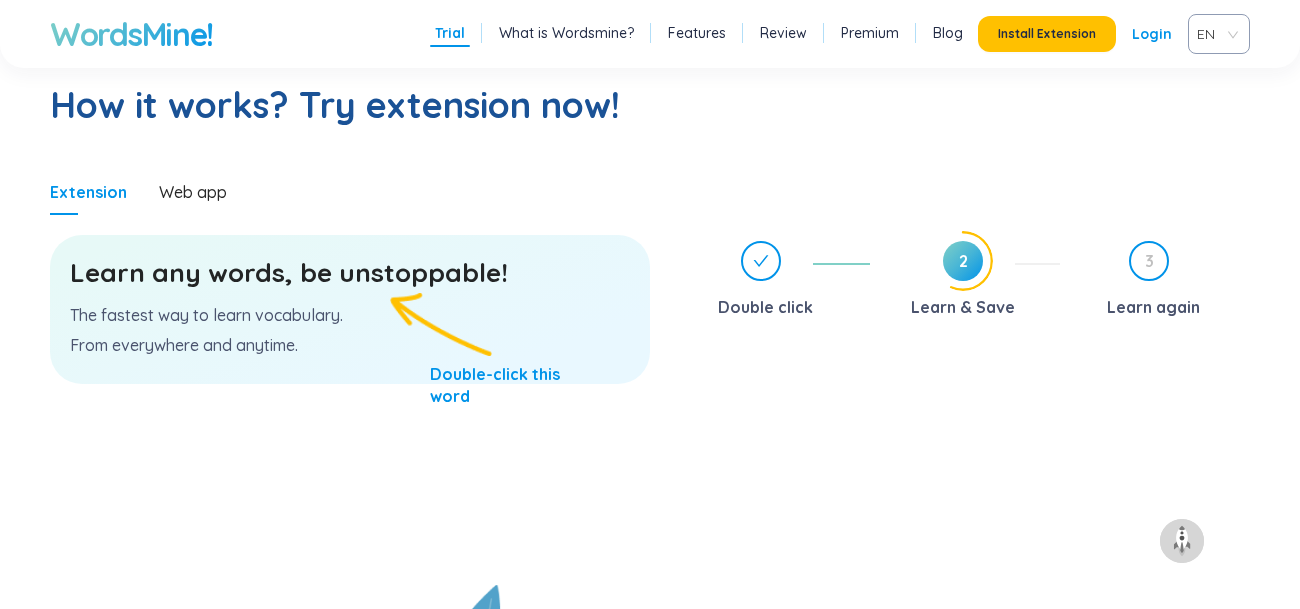 click on "Learn any words, be unstoppable! The fastest way to learn vocabulary. From everywhere and anytime." at bounding box center [350, 309] 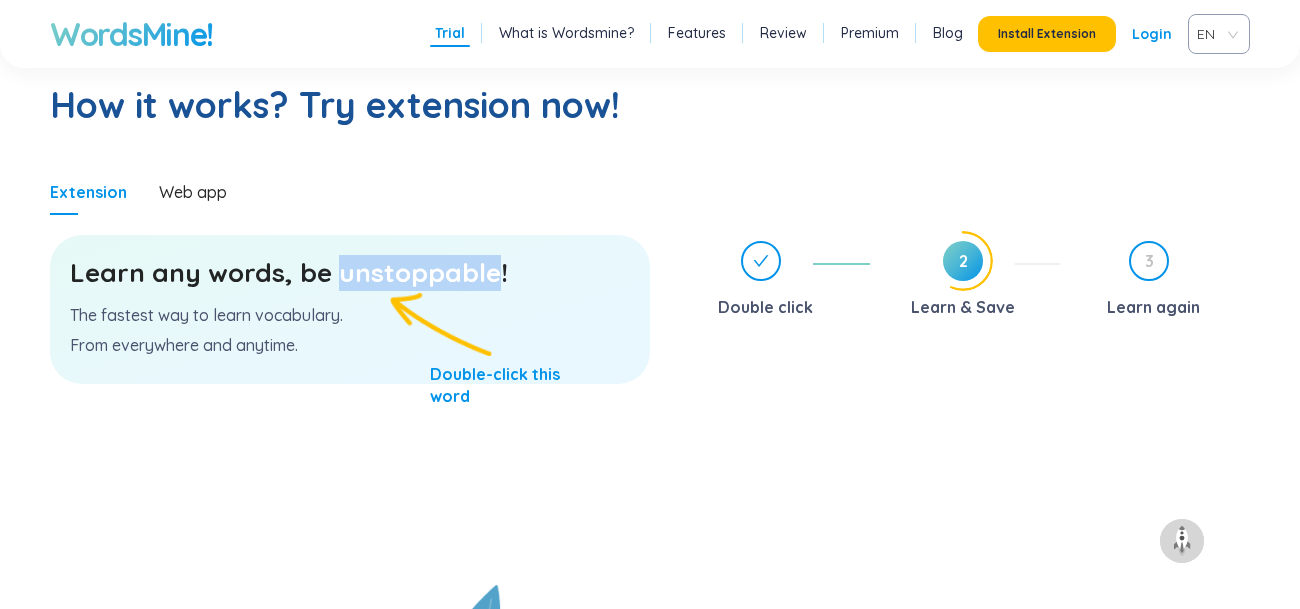 click on "Learn any words, be unstoppable!" at bounding box center [350, 273] 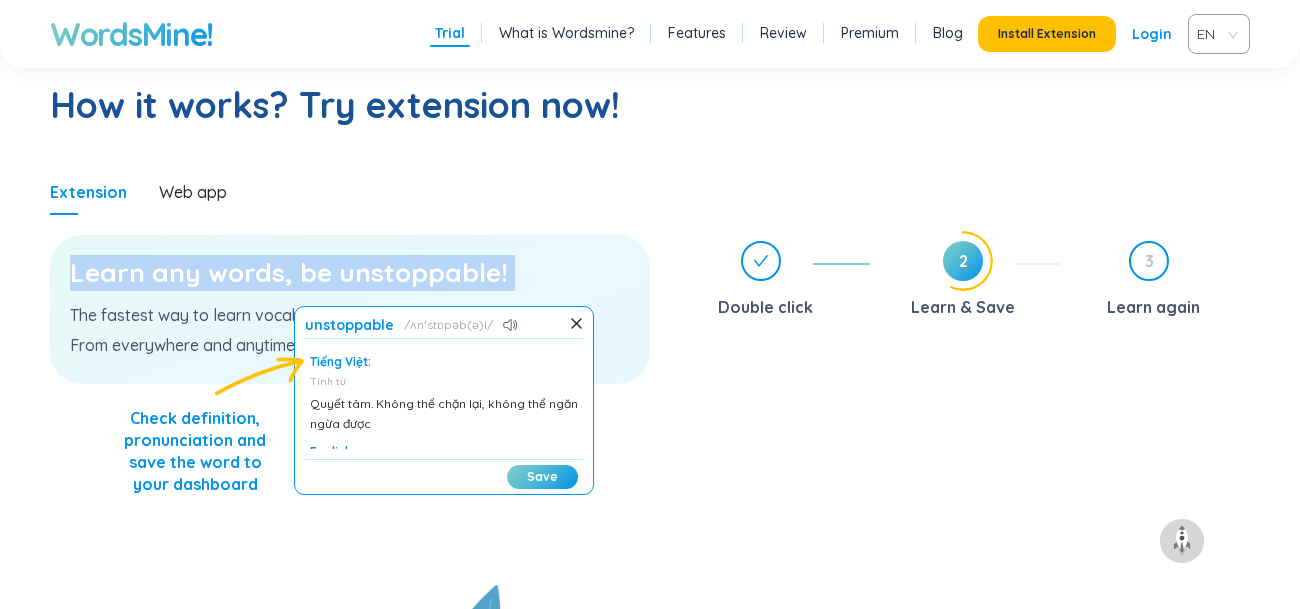 click on "Learn any words, be unstoppable!" at bounding box center [350, 273] 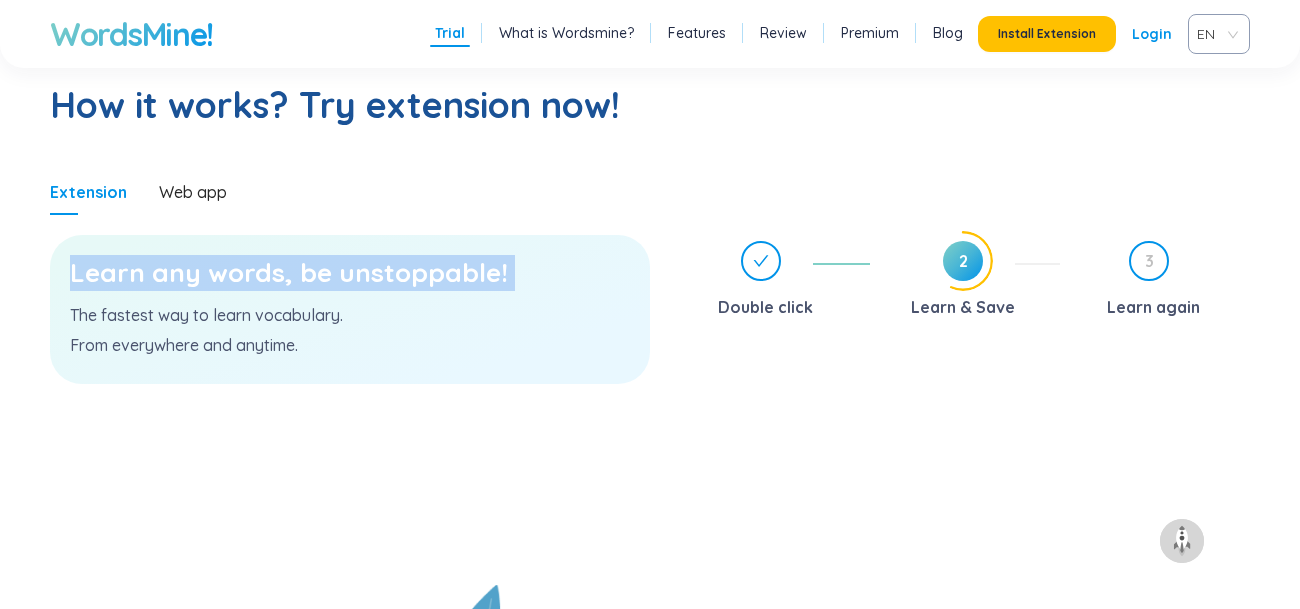 click on "Learn any words, be unstoppable!" at bounding box center (350, 273) 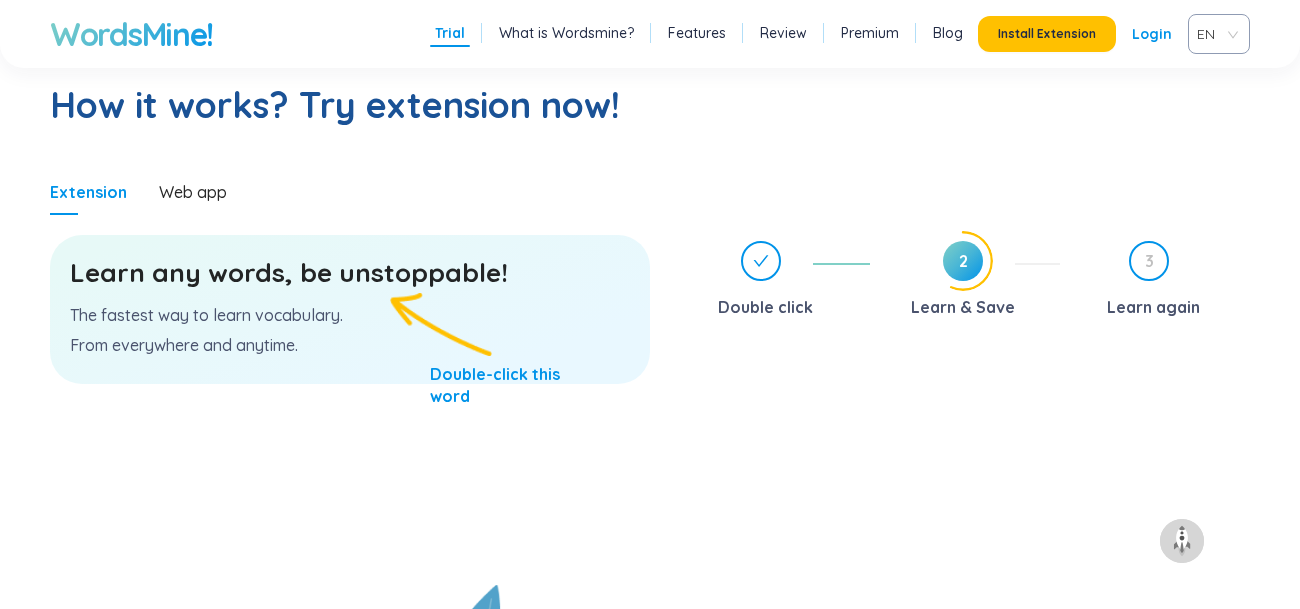 click on "Learn any words, be unstoppable! The fastest way to learn vocabulary. From everywhere and anytime." at bounding box center [350, 309] 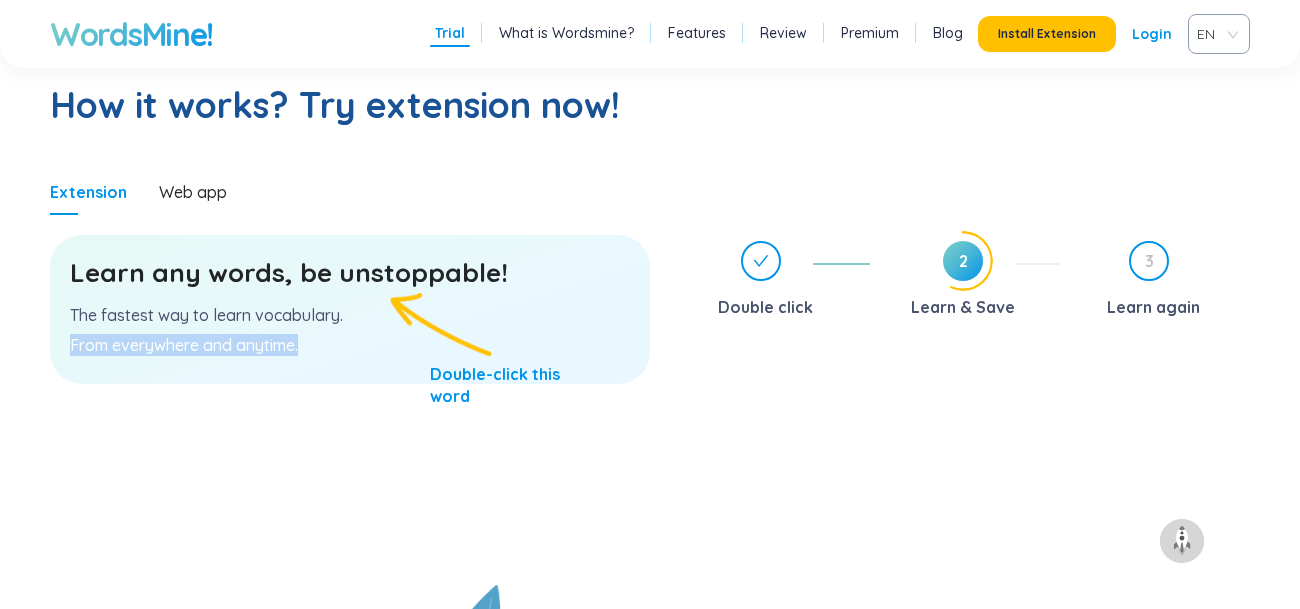 click on "Learn any words, be unstoppable! The fastest way to learn vocabulary. From everywhere and anytime." at bounding box center [350, 309] 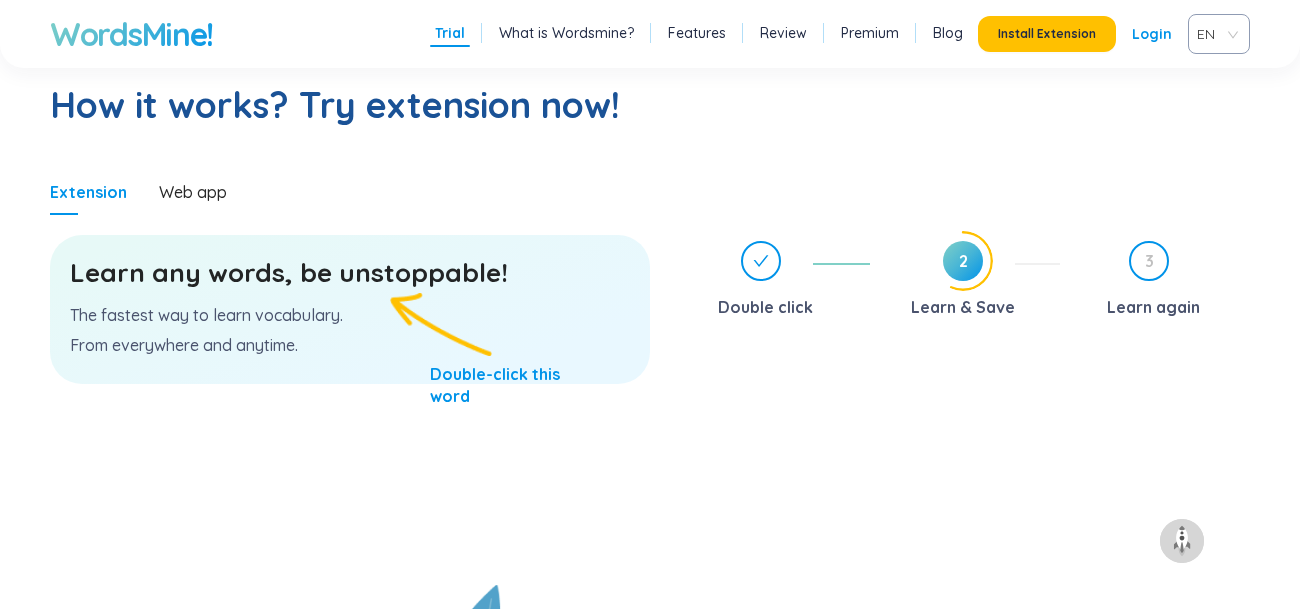click on "The fastest way to learn vocabulary." at bounding box center (350, 315) 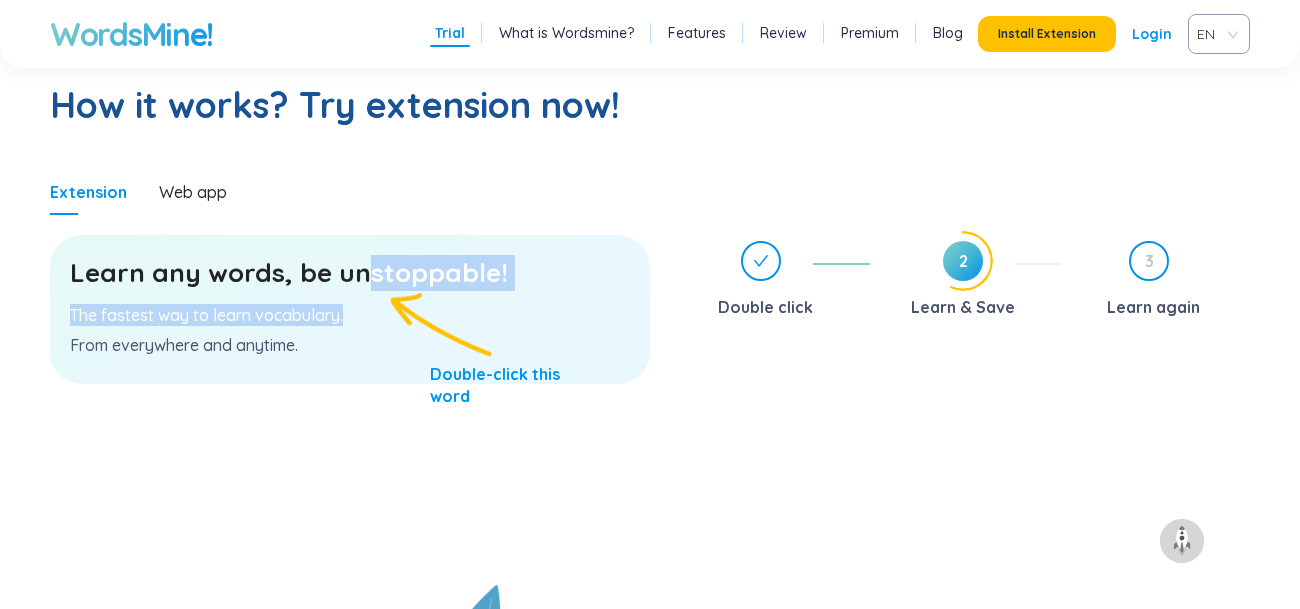 click on "Learn any words, be unstoppable!" at bounding box center (350, 273) 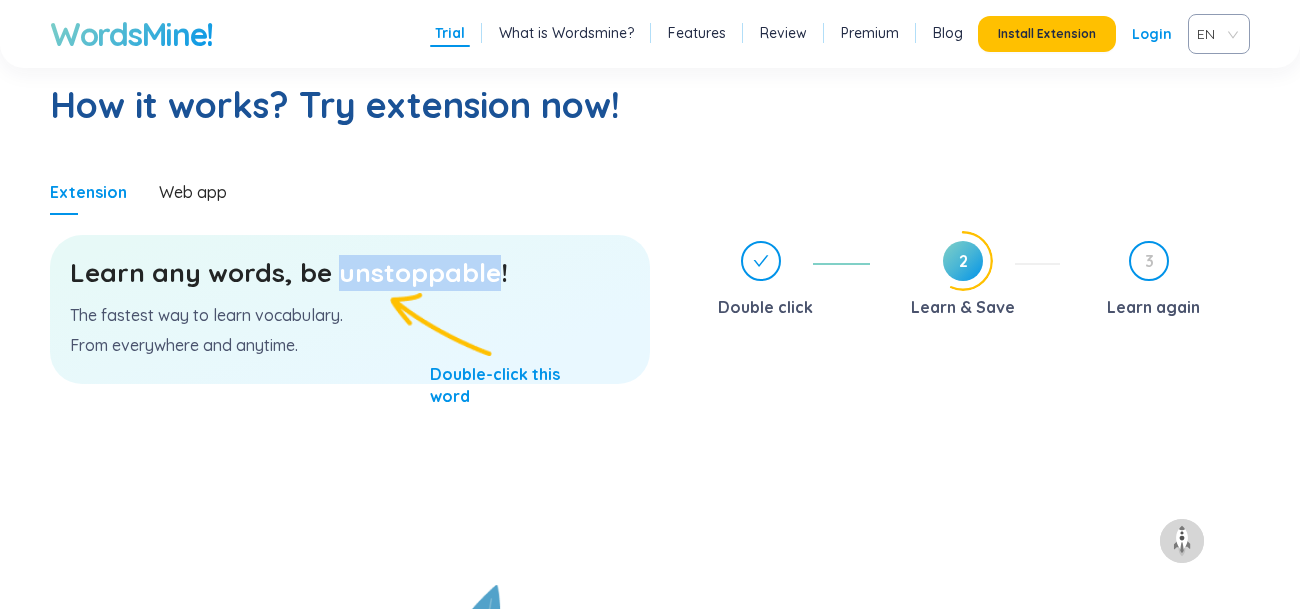 drag, startPoint x: 359, startPoint y: 285, endPoint x: 323, endPoint y: 277, distance: 36.878178 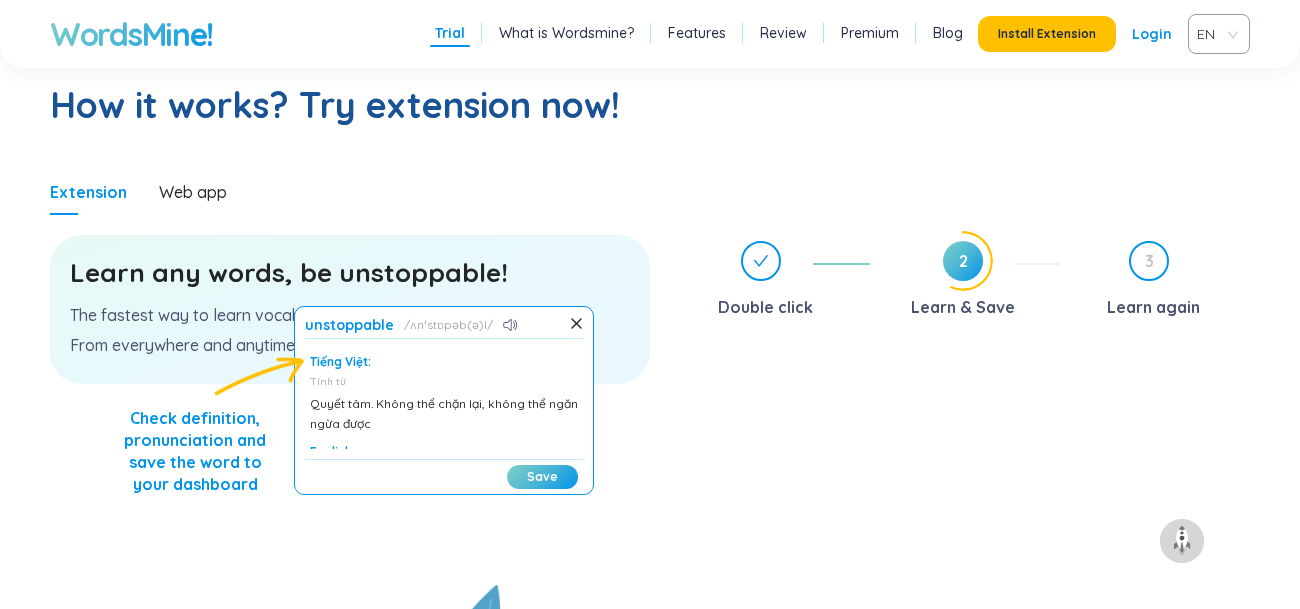 click on "Learn any words, be unstoppable!" at bounding box center (350, 273) 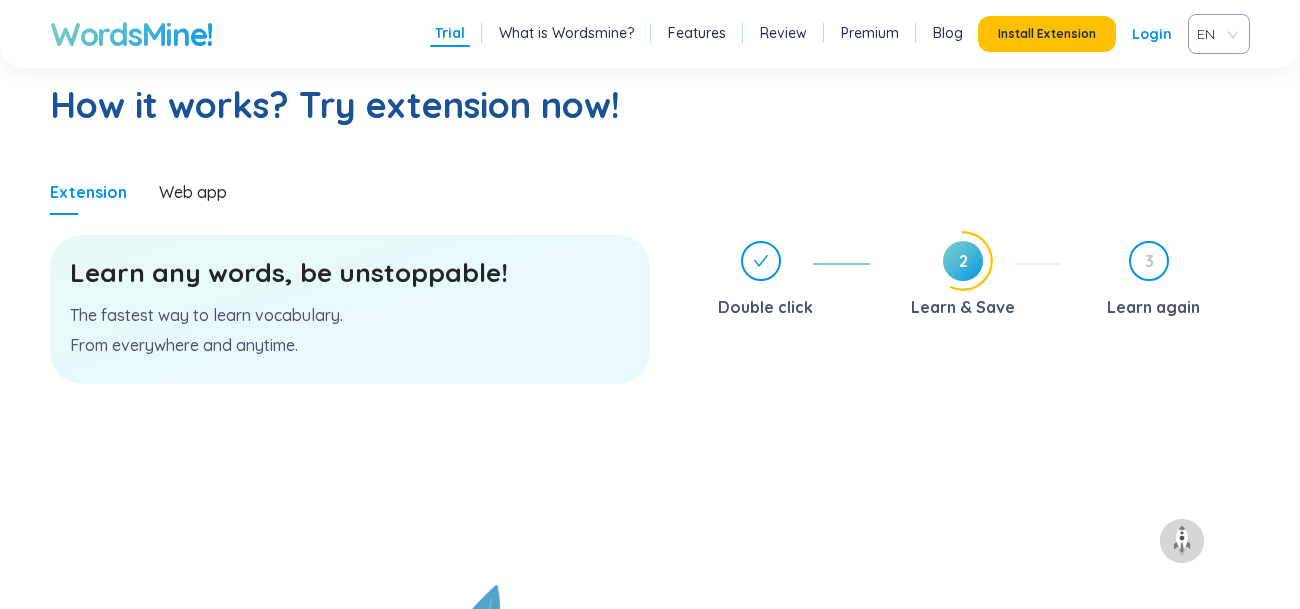 click on "Learn any words, be unstoppable!" at bounding box center [350, 273] 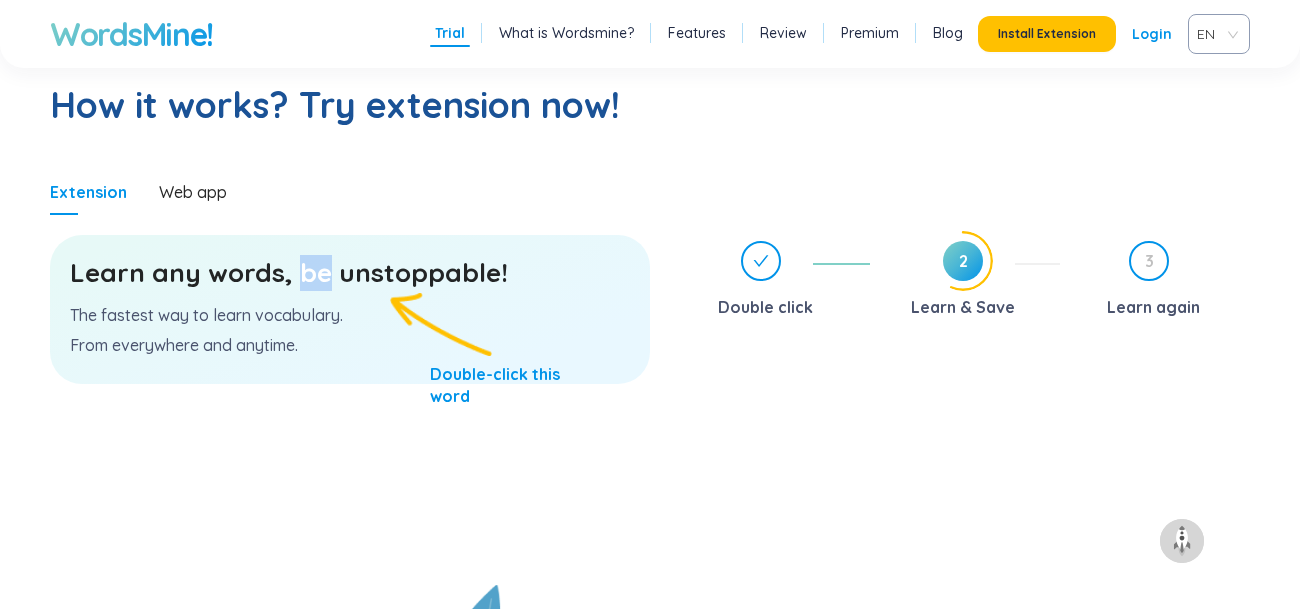 click on "Learn any words, be unstoppable!" at bounding box center (350, 273) 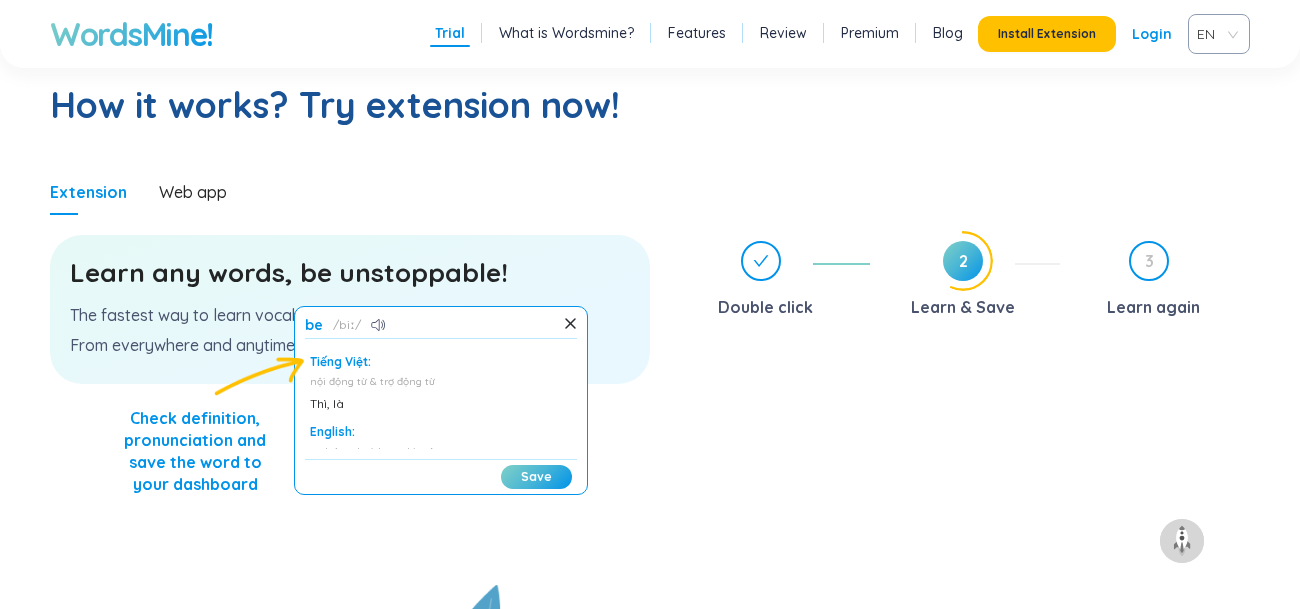 click on "verb (used without object)" at bounding box center [441, 452] 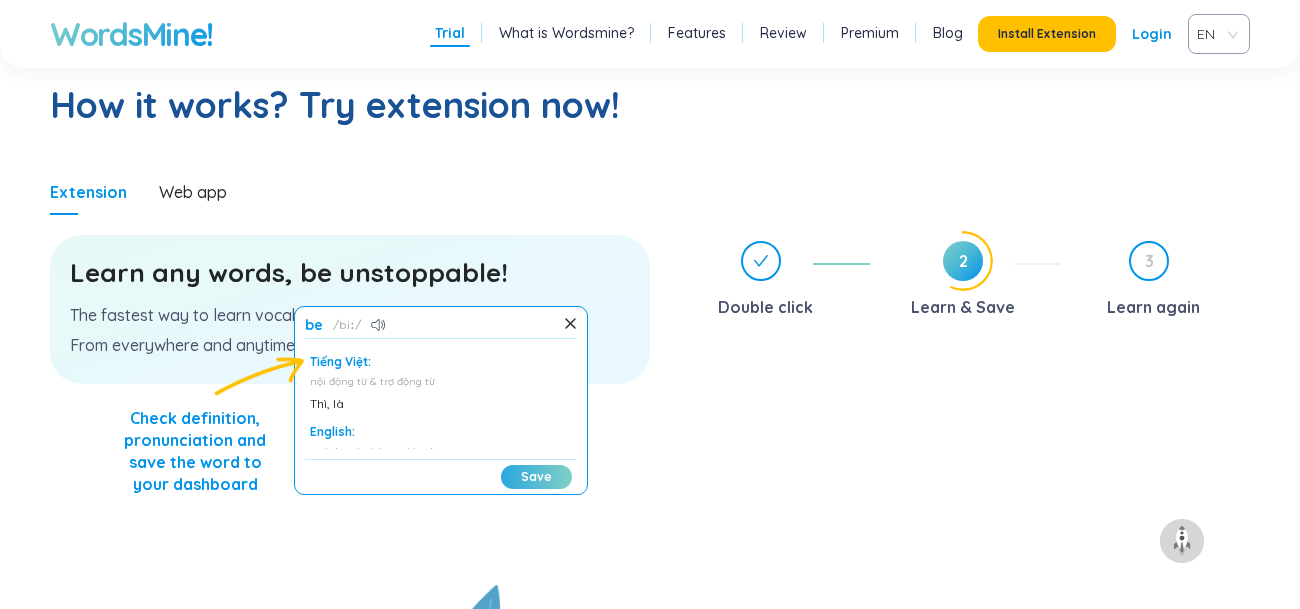 click on "Save" at bounding box center [536, 477] 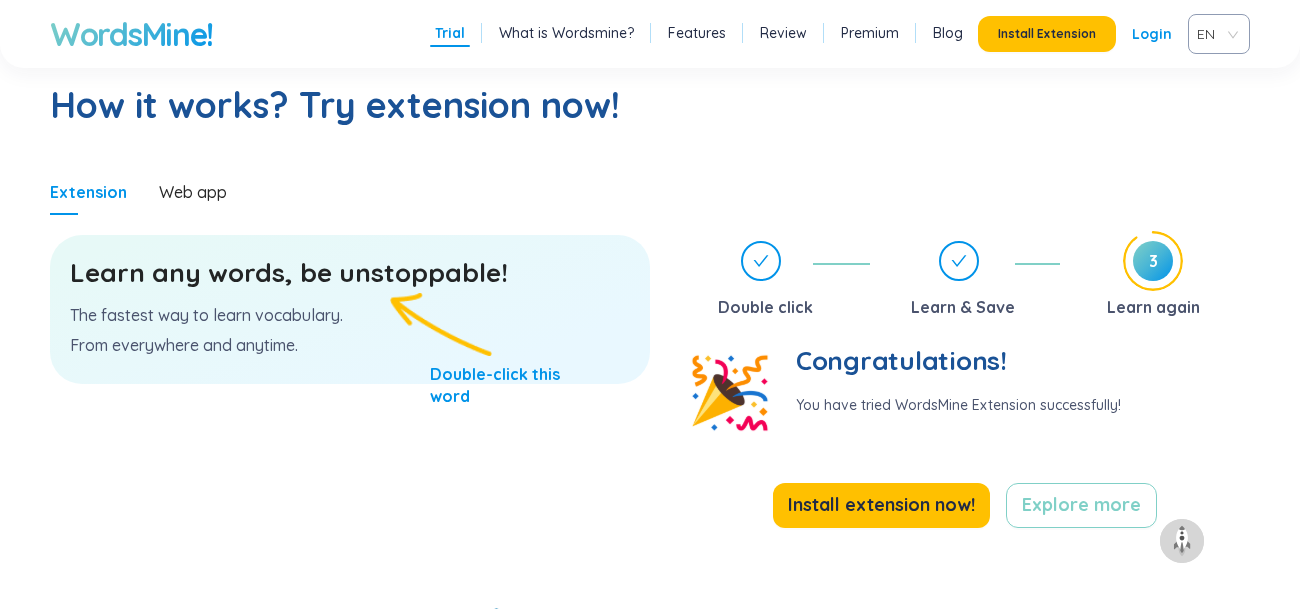 click on "Learn any words, be unstoppable! The fastest way to learn vocabulary. From everywhere and anytime." at bounding box center (350, 309) 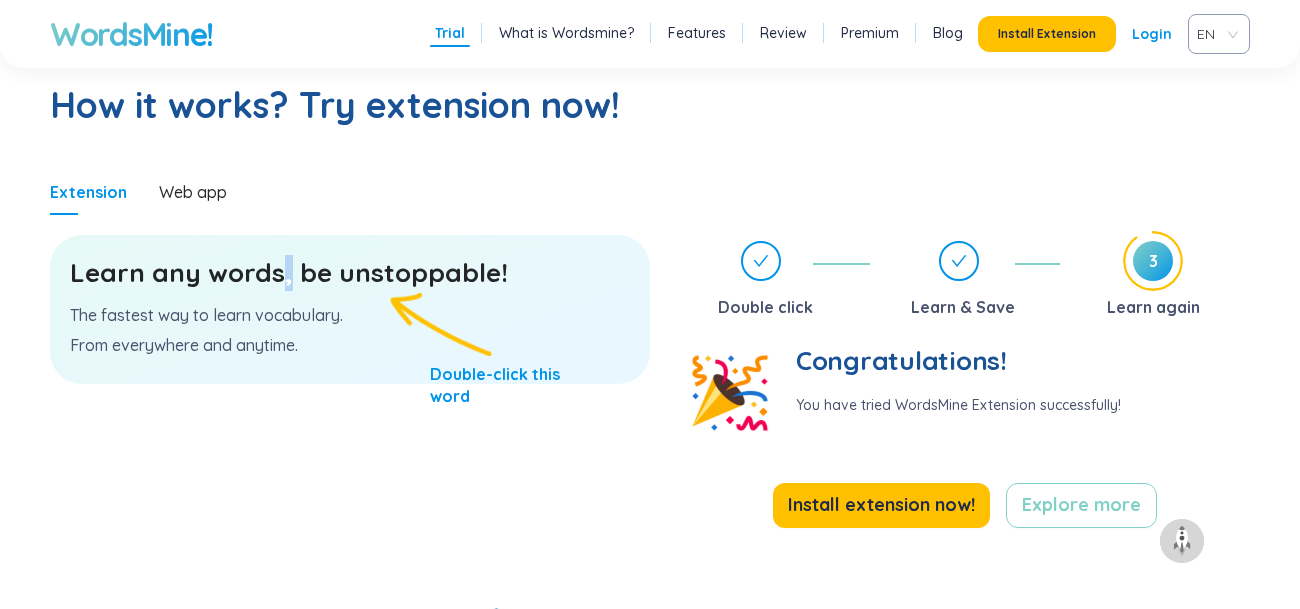 click on "Learn any words, be unstoppable!" at bounding box center (350, 273) 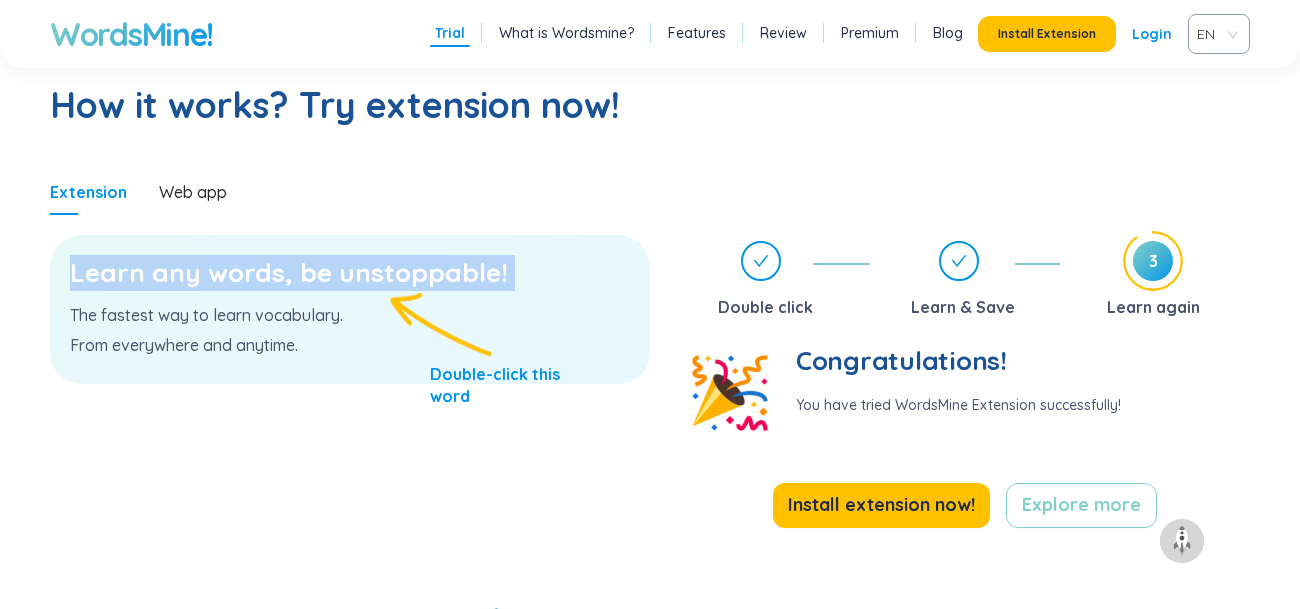 click on "Learn any words, be unstoppable!" at bounding box center (350, 273) 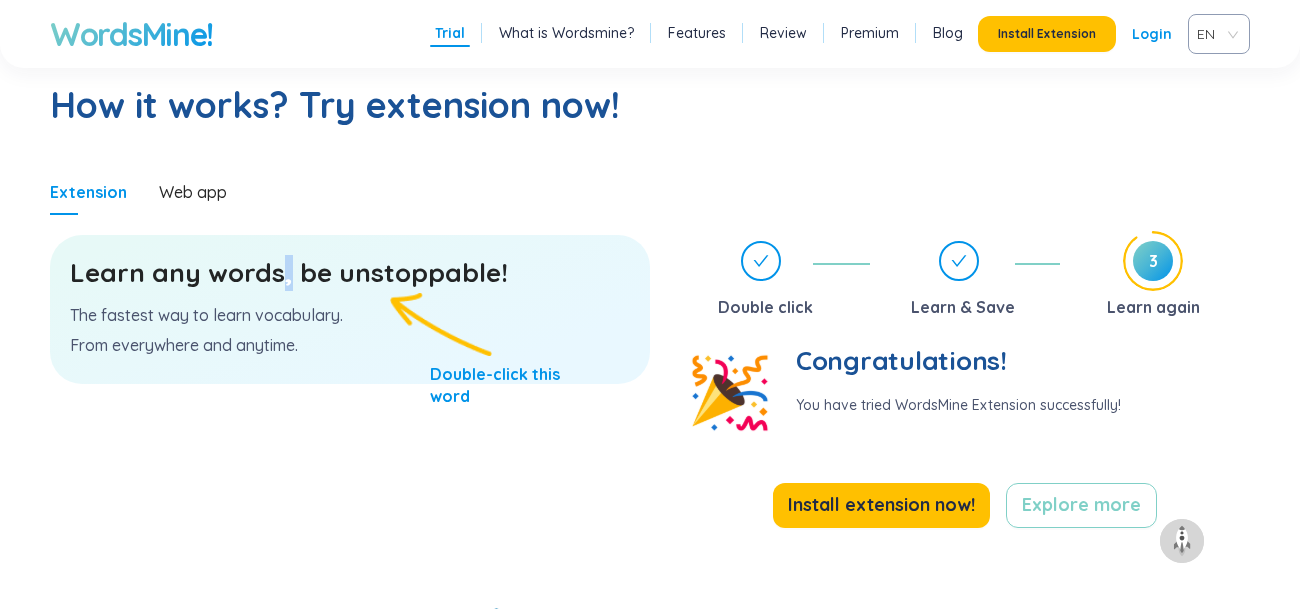 click on "Learn any words, be unstoppable!" at bounding box center [350, 273] 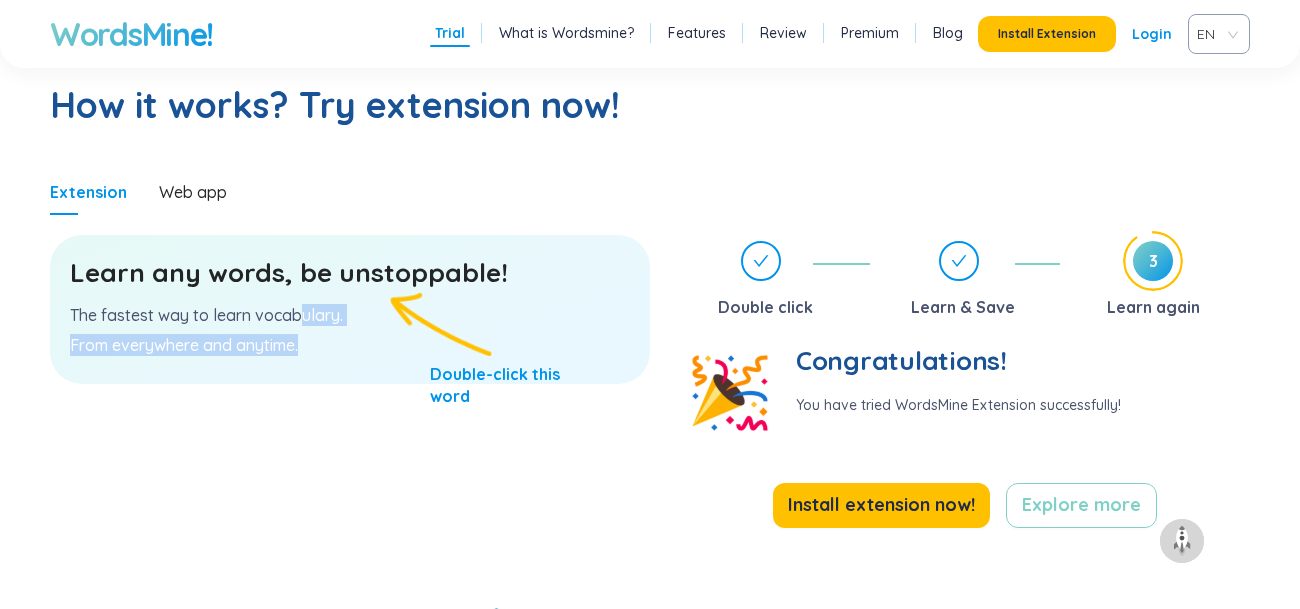 drag, startPoint x: 326, startPoint y: 314, endPoint x: 460, endPoint y: 463, distance: 200.39212 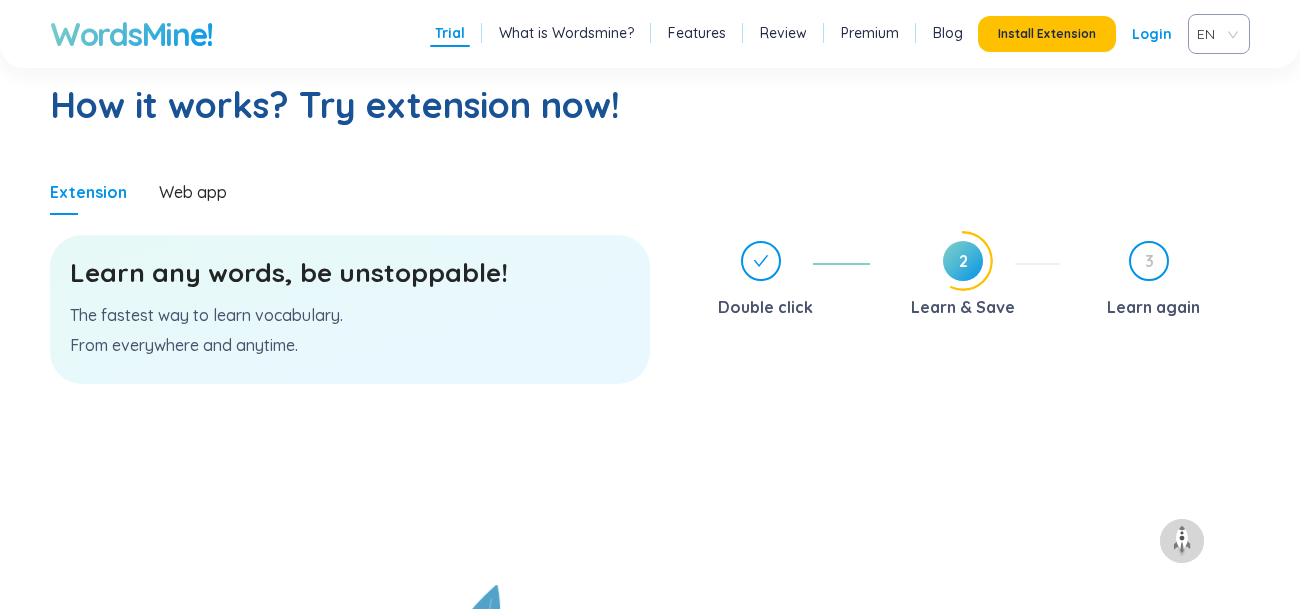 click on "Learn any words, be unstoppable!" at bounding box center [350, 273] 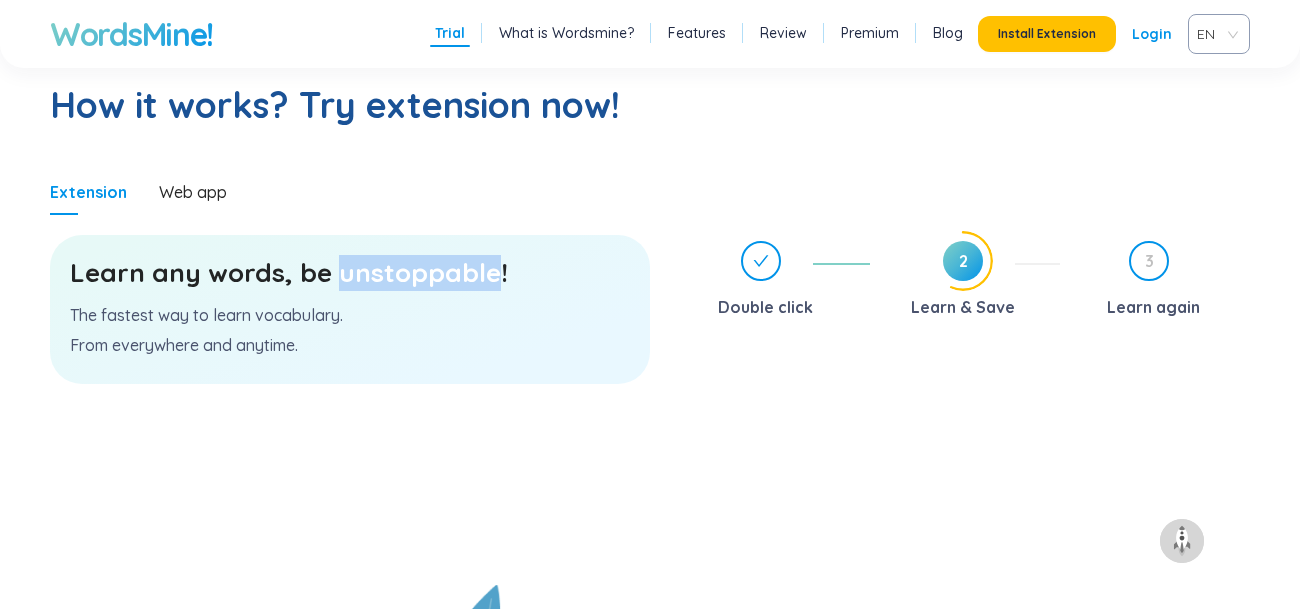 click on "Learn any words, be unstoppable!" at bounding box center [350, 273] 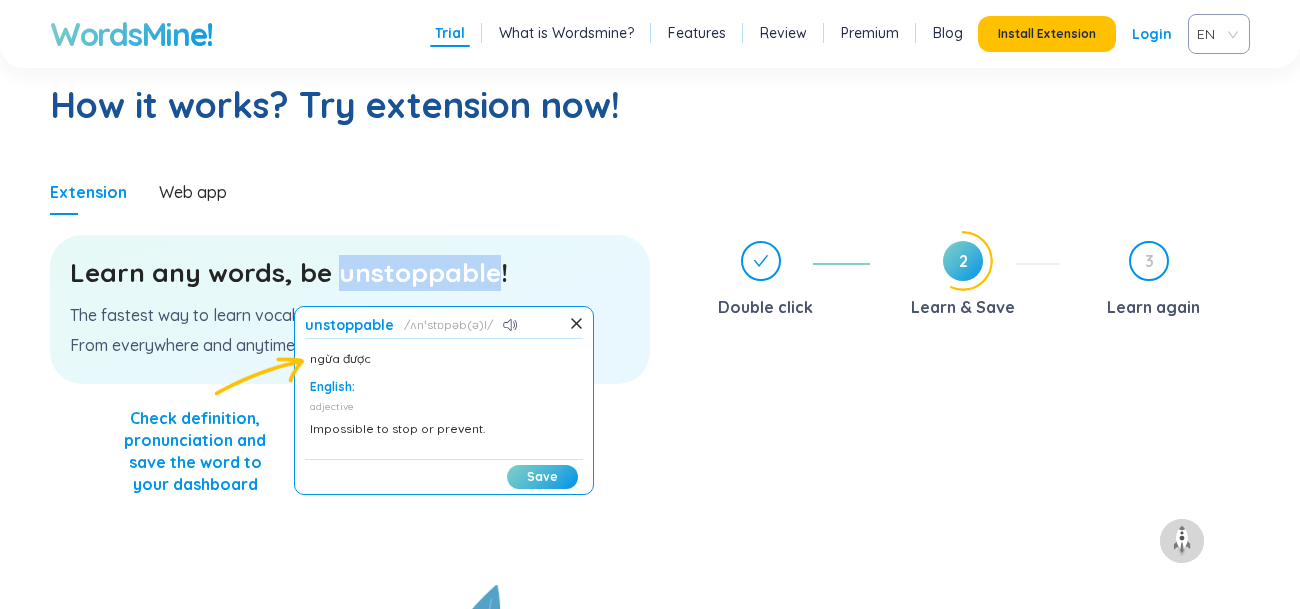 scroll, scrollTop: 69, scrollLeft: 0, axis: vertical 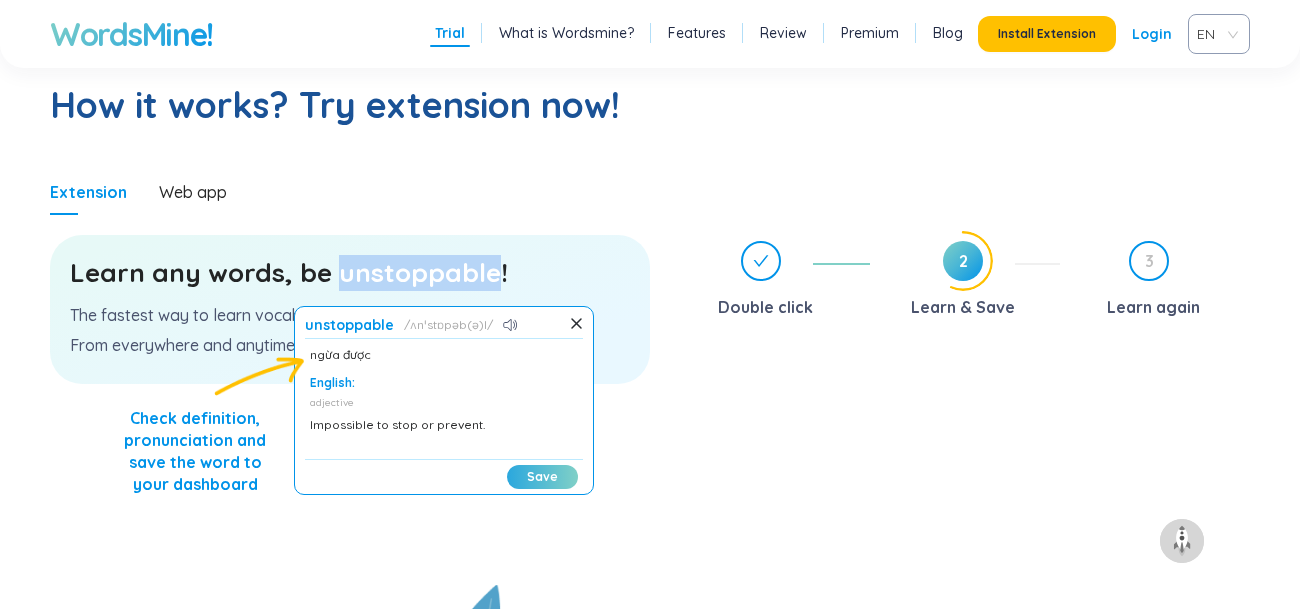 click on "Save" at bounding box center (542, 477) 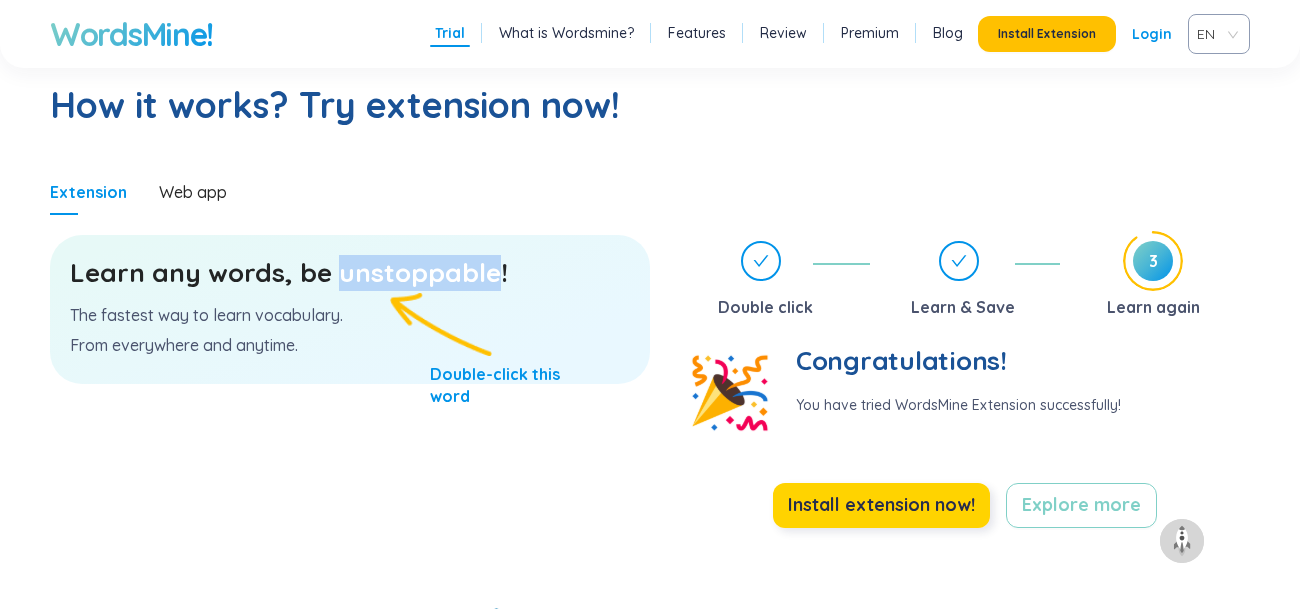 click on "Install extension now!" at bounding box center [881, 505] 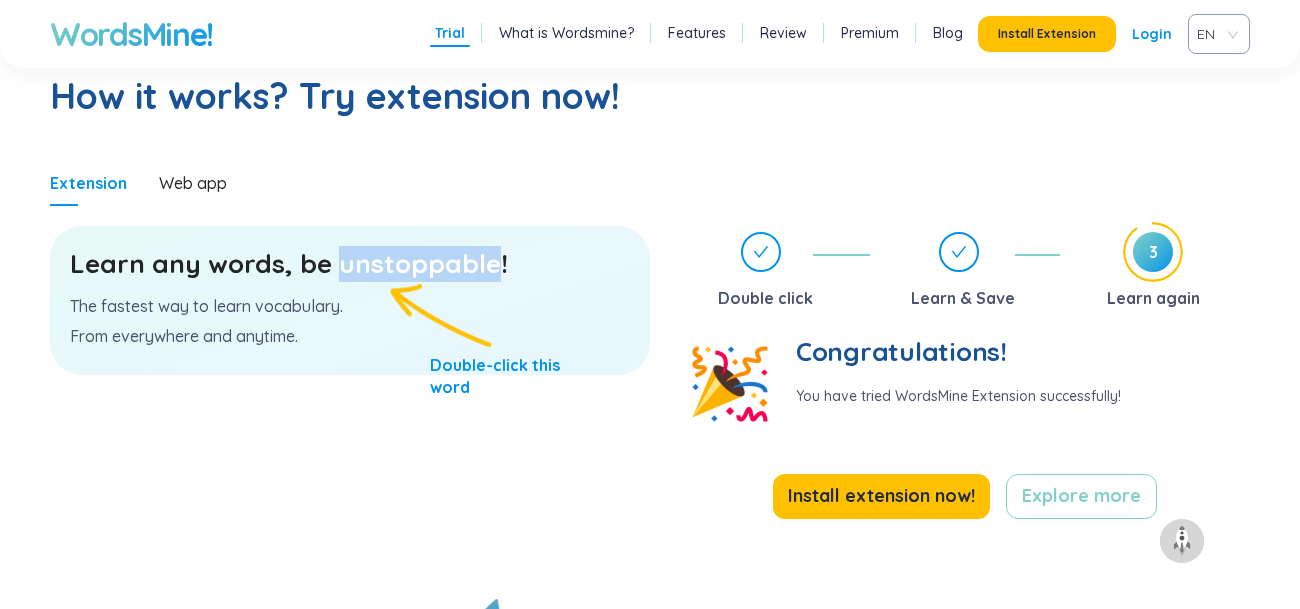 scroll, scrollTop: 1065, scrollLeft: 0, axis: vertical 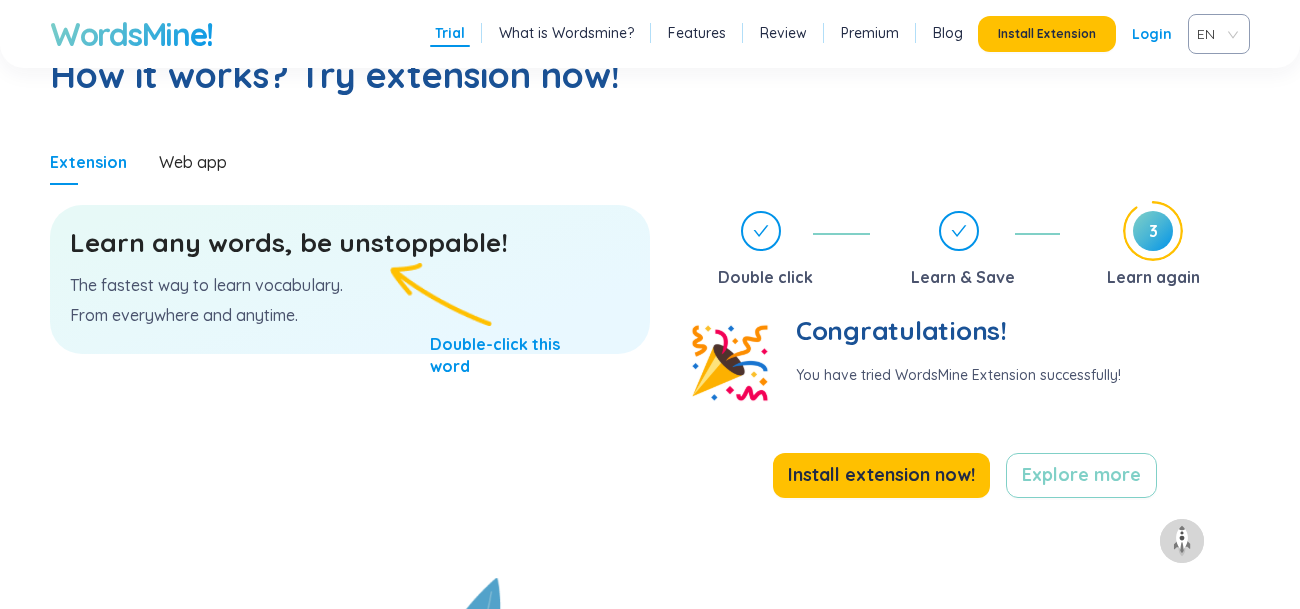 click on "Learn any words, be unstoppable! The fastest way to learn vocabulary. From everywhere and anytime." at bounding box center [350, 279] 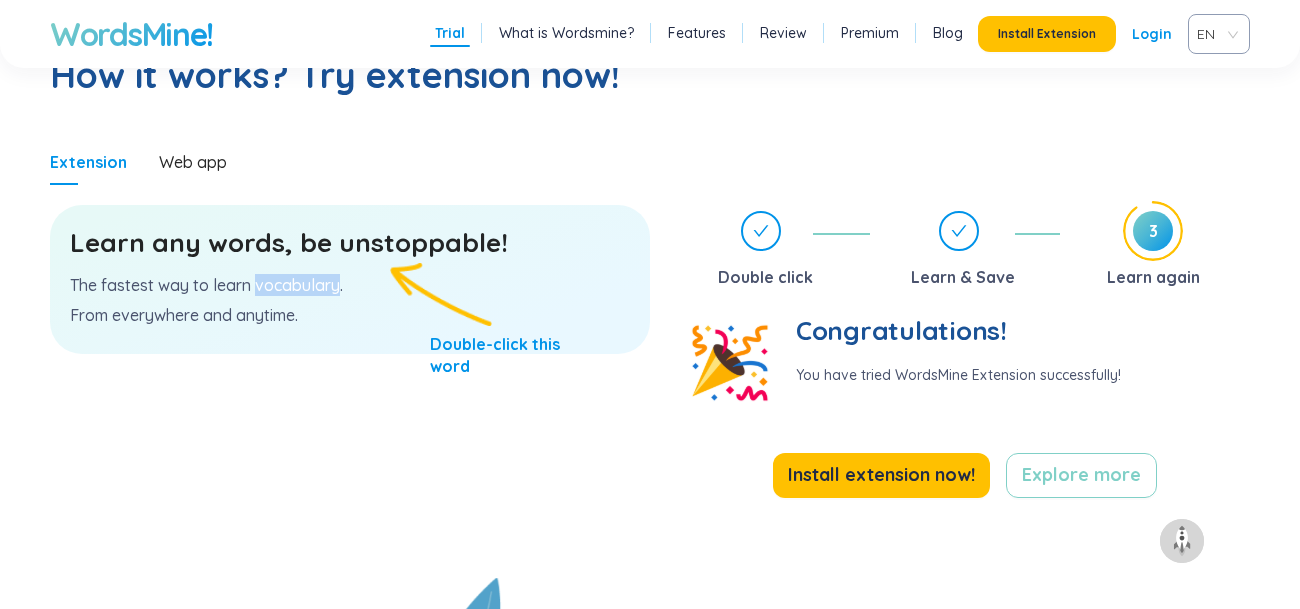 click on "The fastest way to learn vocabulary." at bounding box center (350, 285) 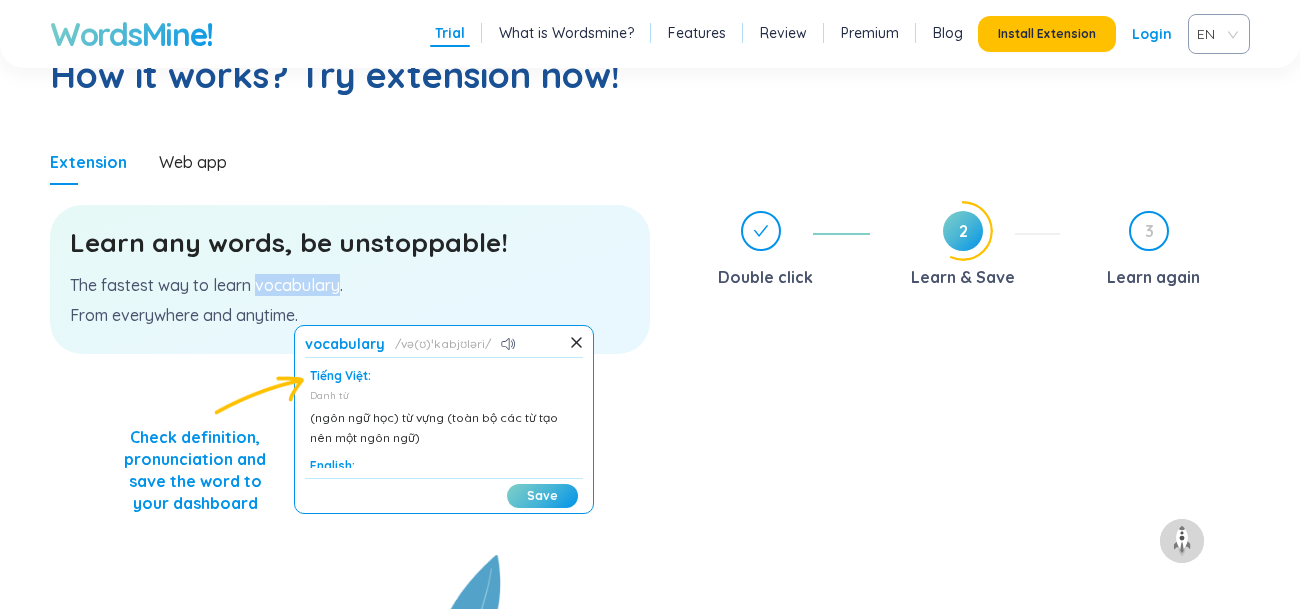 scroll, scrollTop: 0, scrollLeft: 0, axis: both 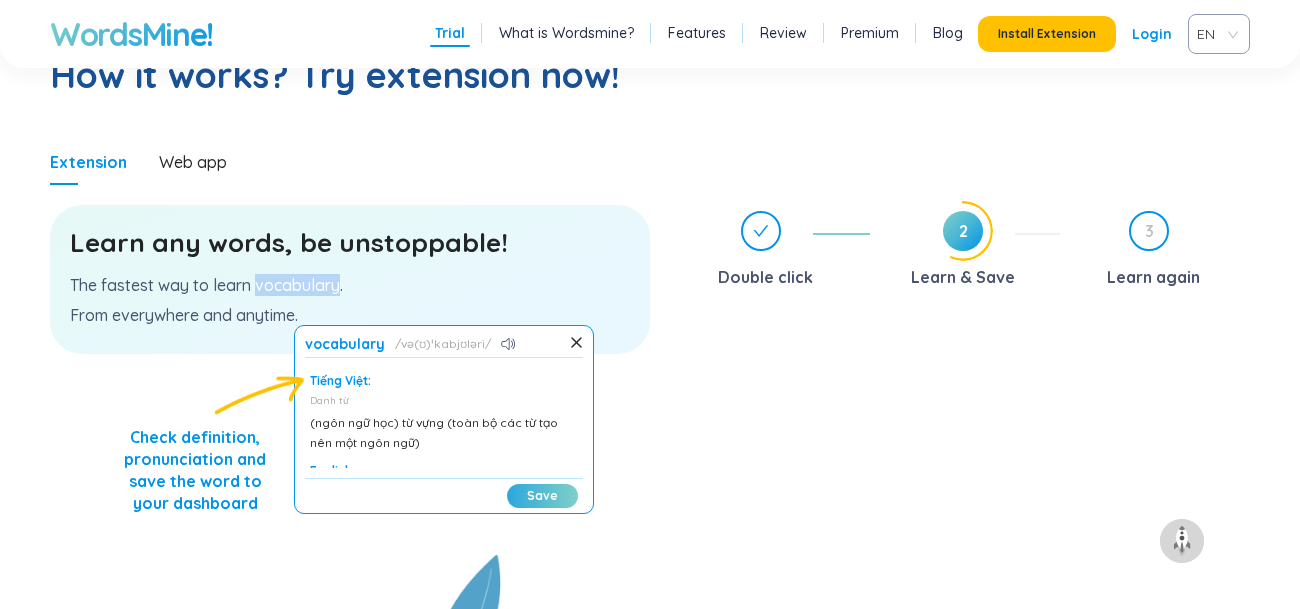 click on "Save" at bounding box center [542, 496] 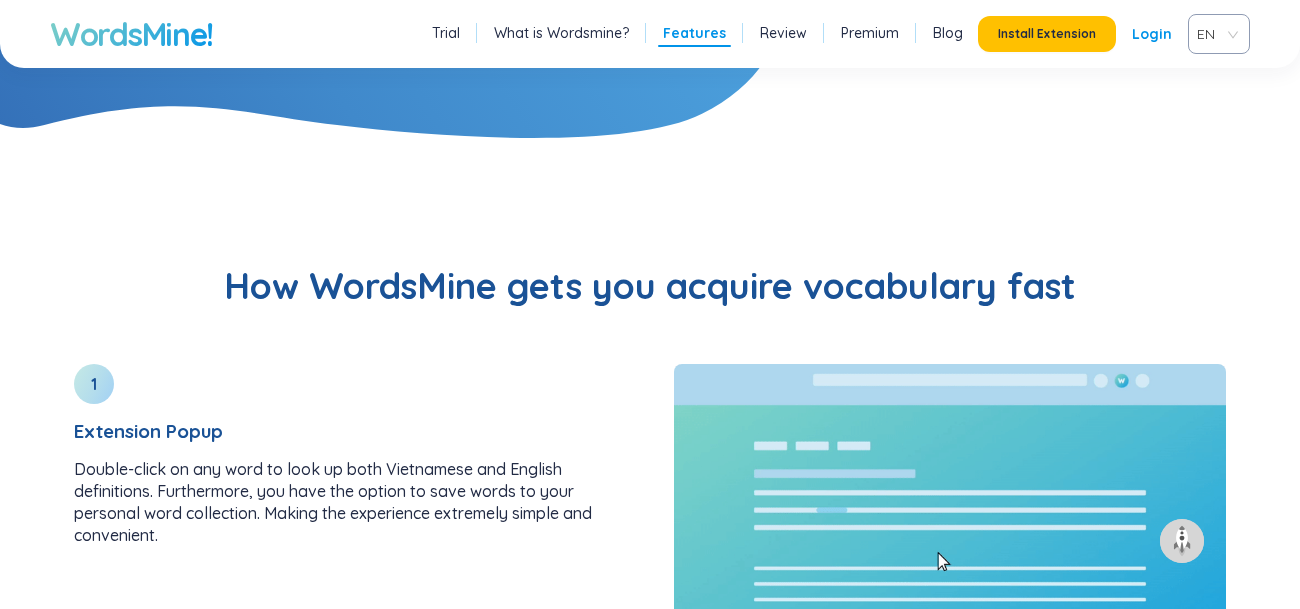 scroll, scrollTop: 2068, scrollLeft: 0, axis: vertical 